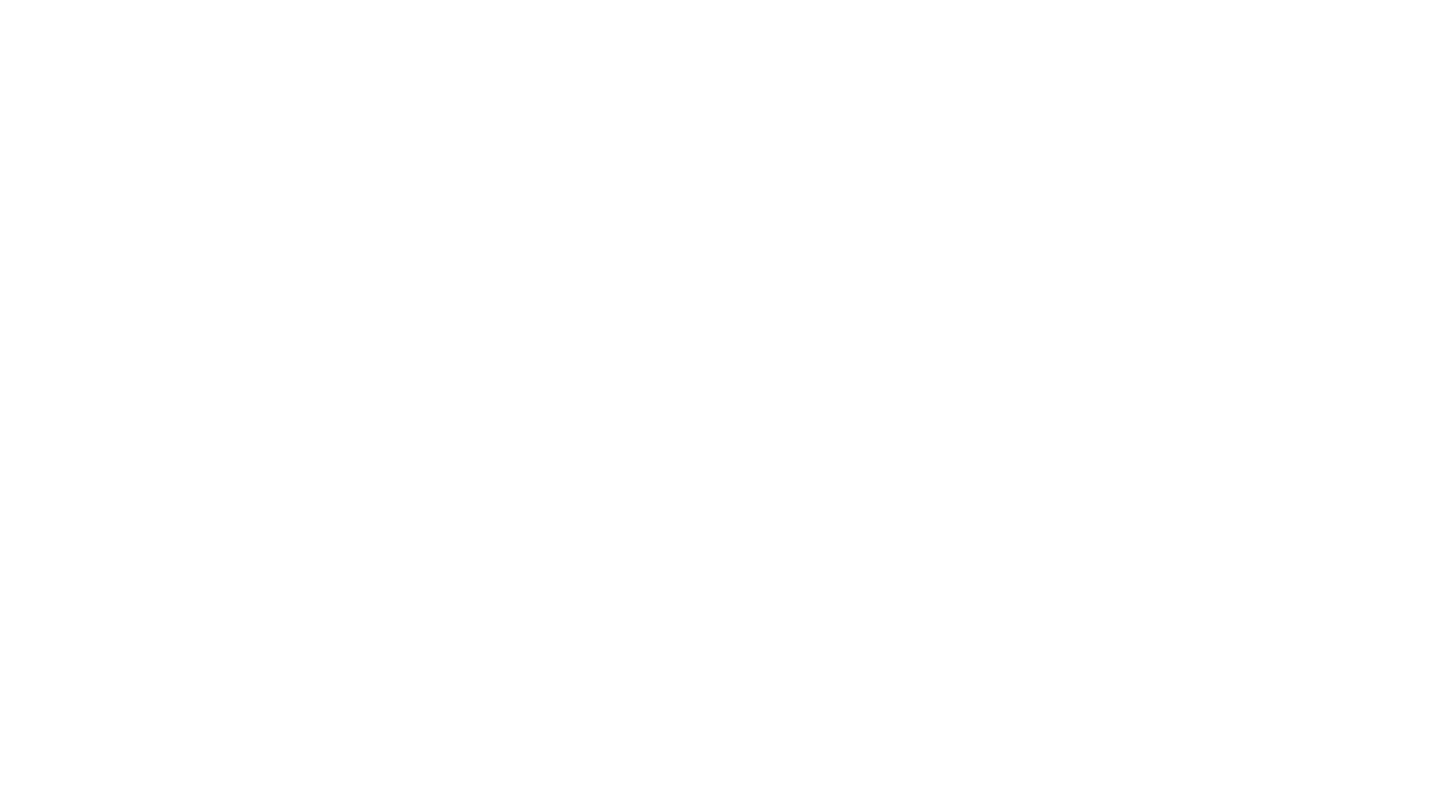 scroll, scrollTop: 0, scrollLeft: 0, axis: both 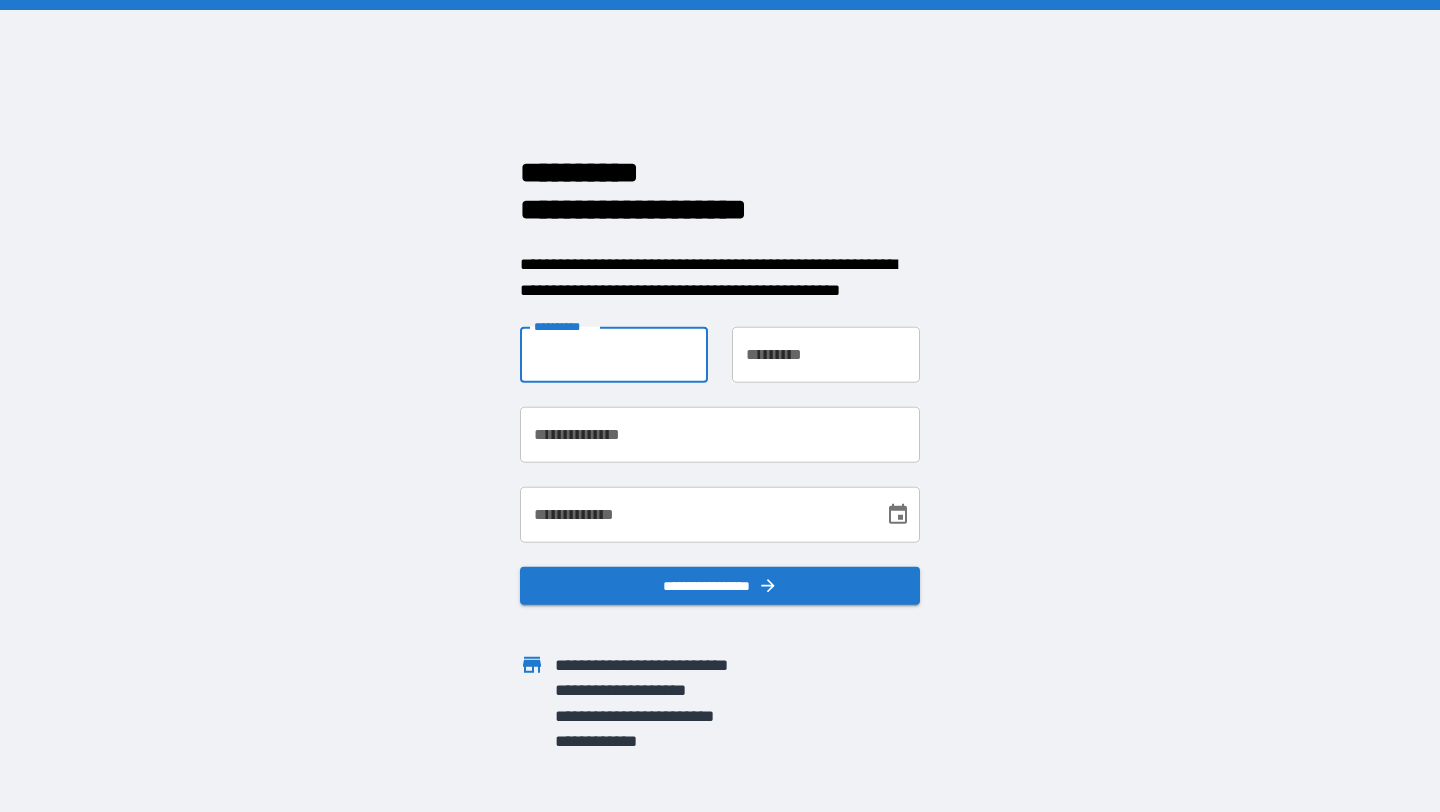 click on "**********" at bounding box center [614, 355] 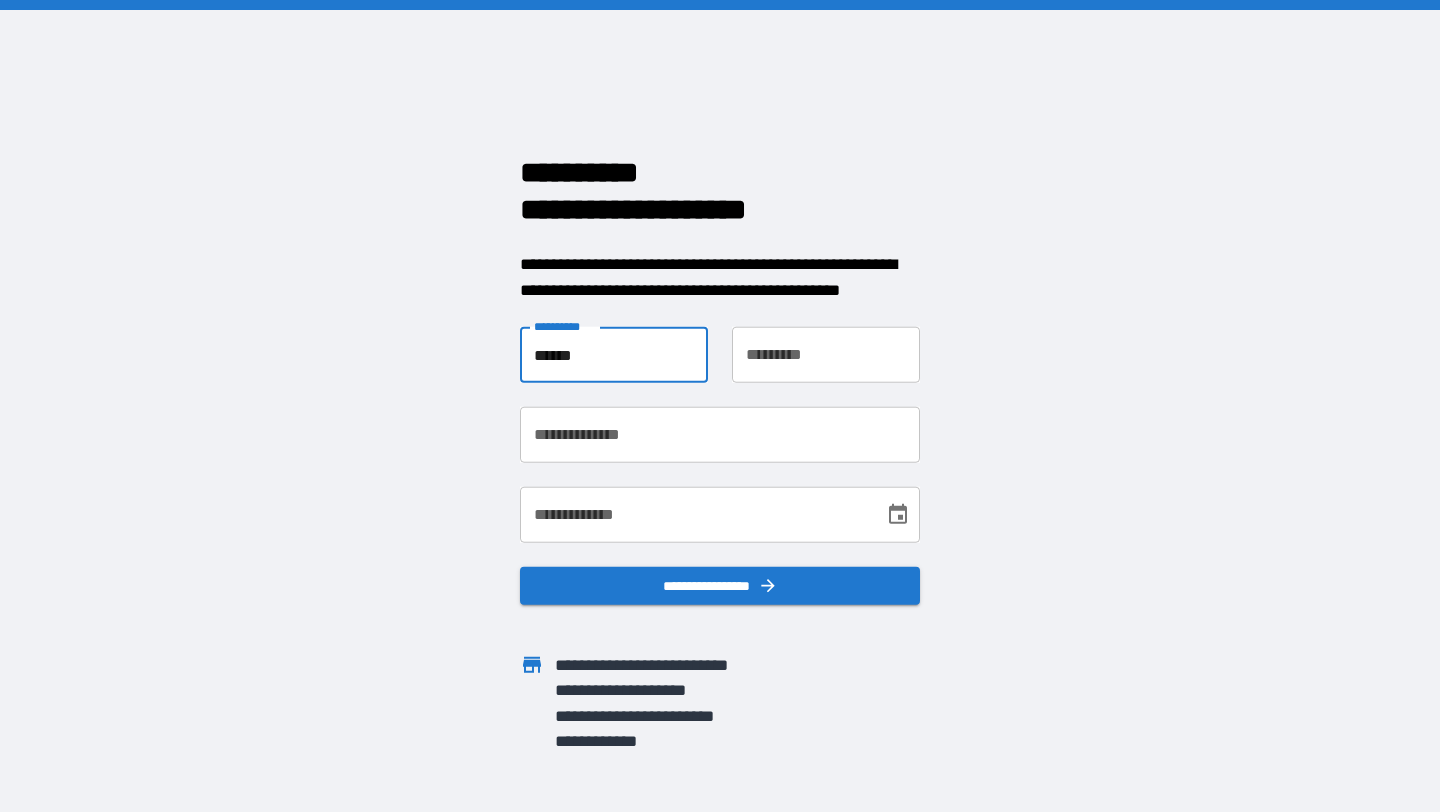 type on "*******" 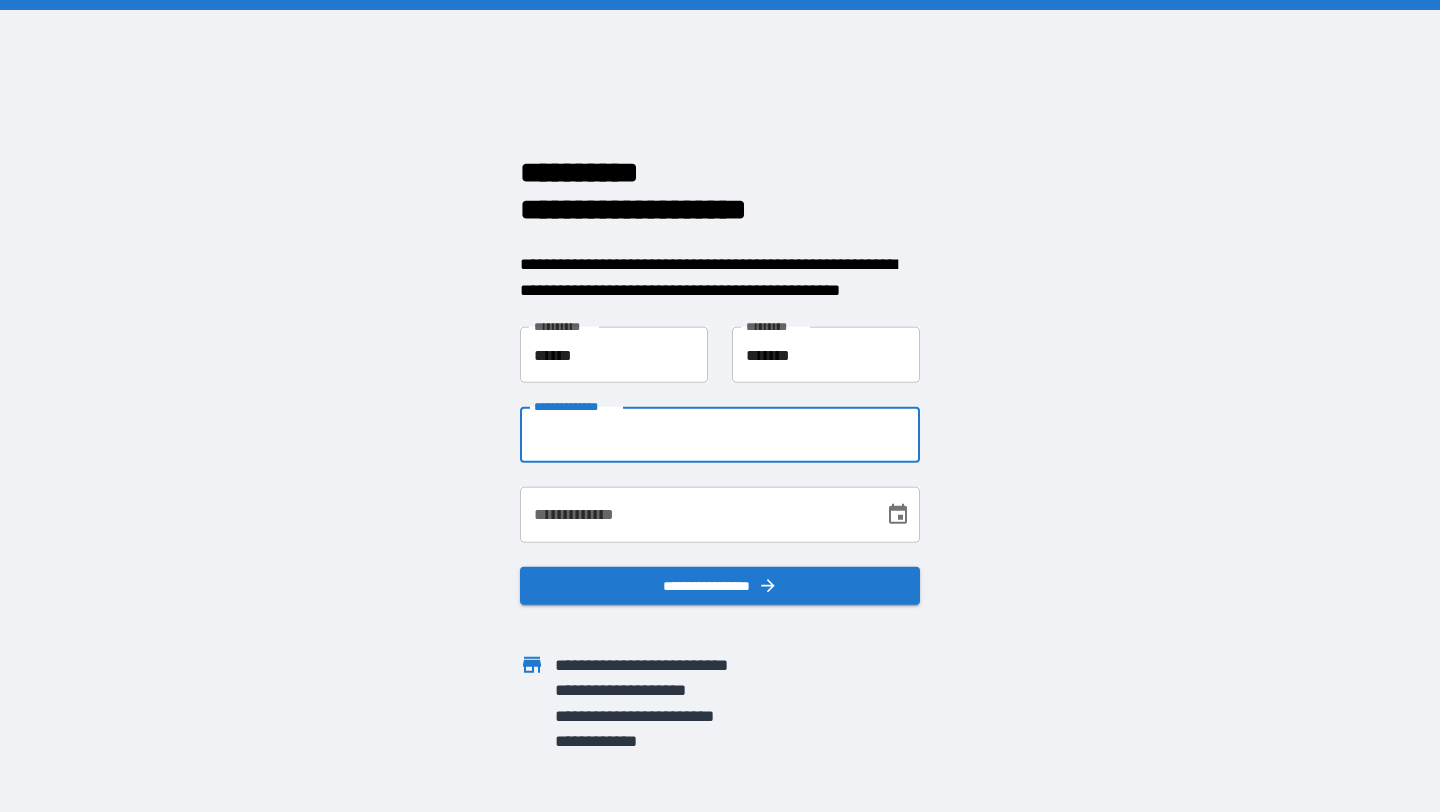 click on "**********" at bounding box center (720, 435) 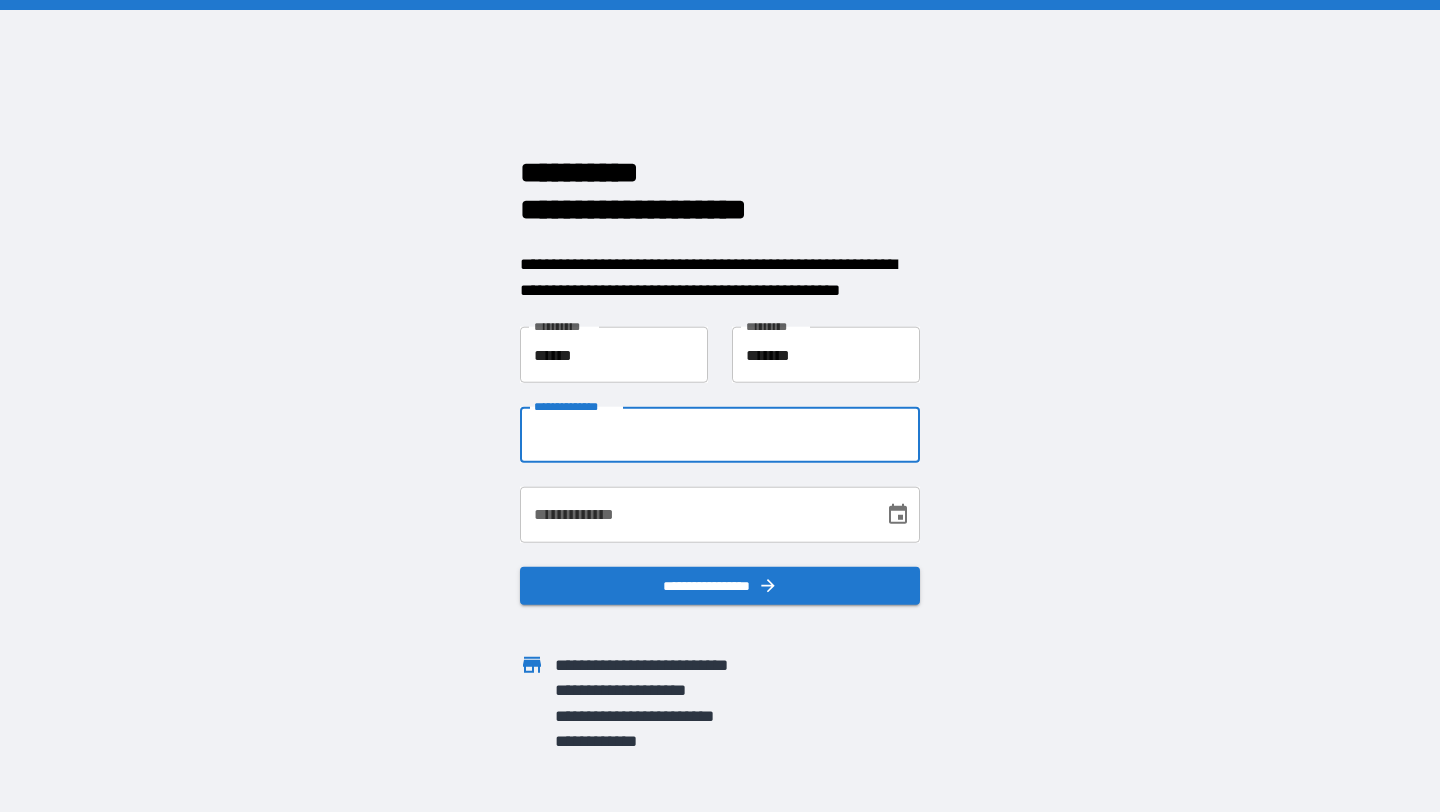 type on "**********" 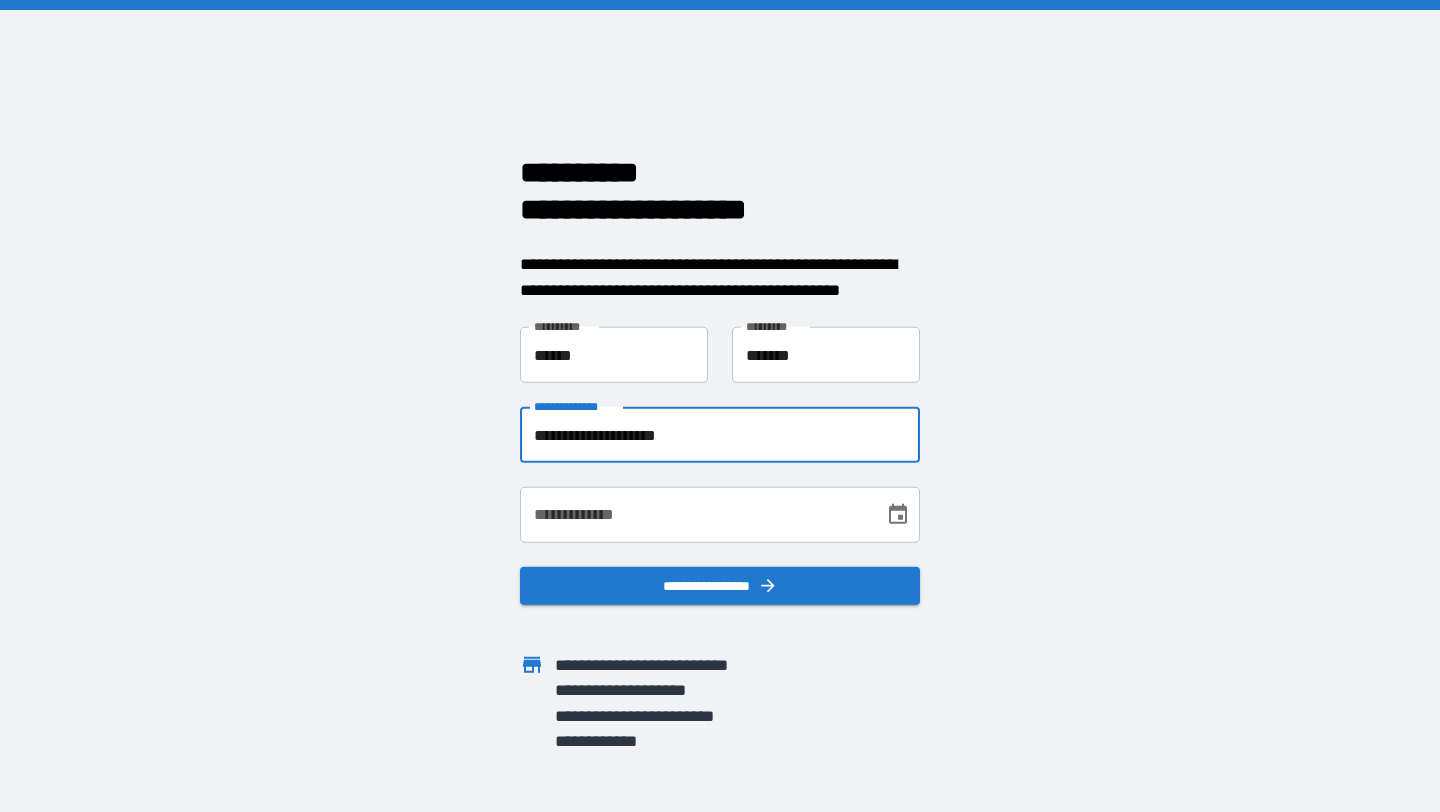 click on "**********" at bounding box center [695, 515] 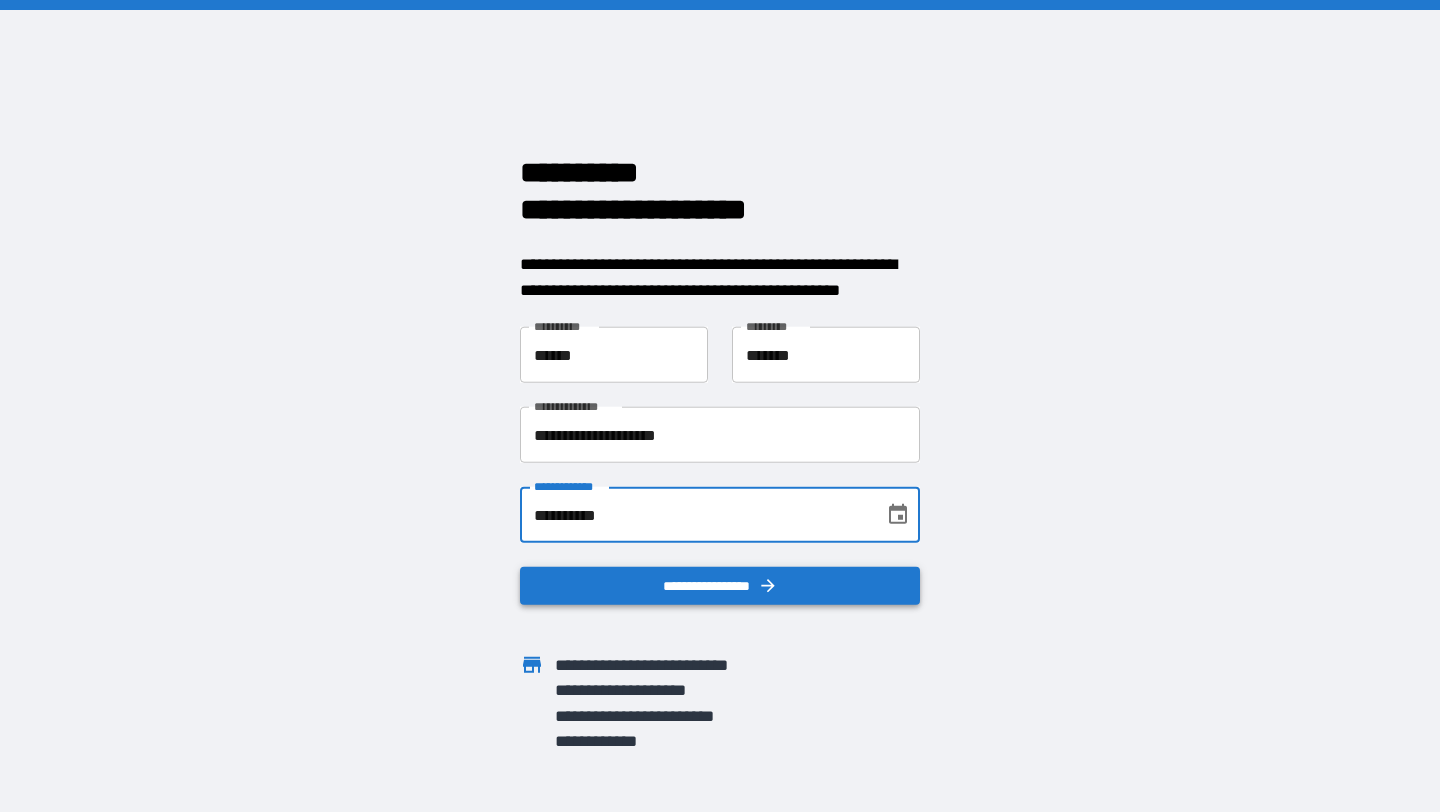 type on "**********" 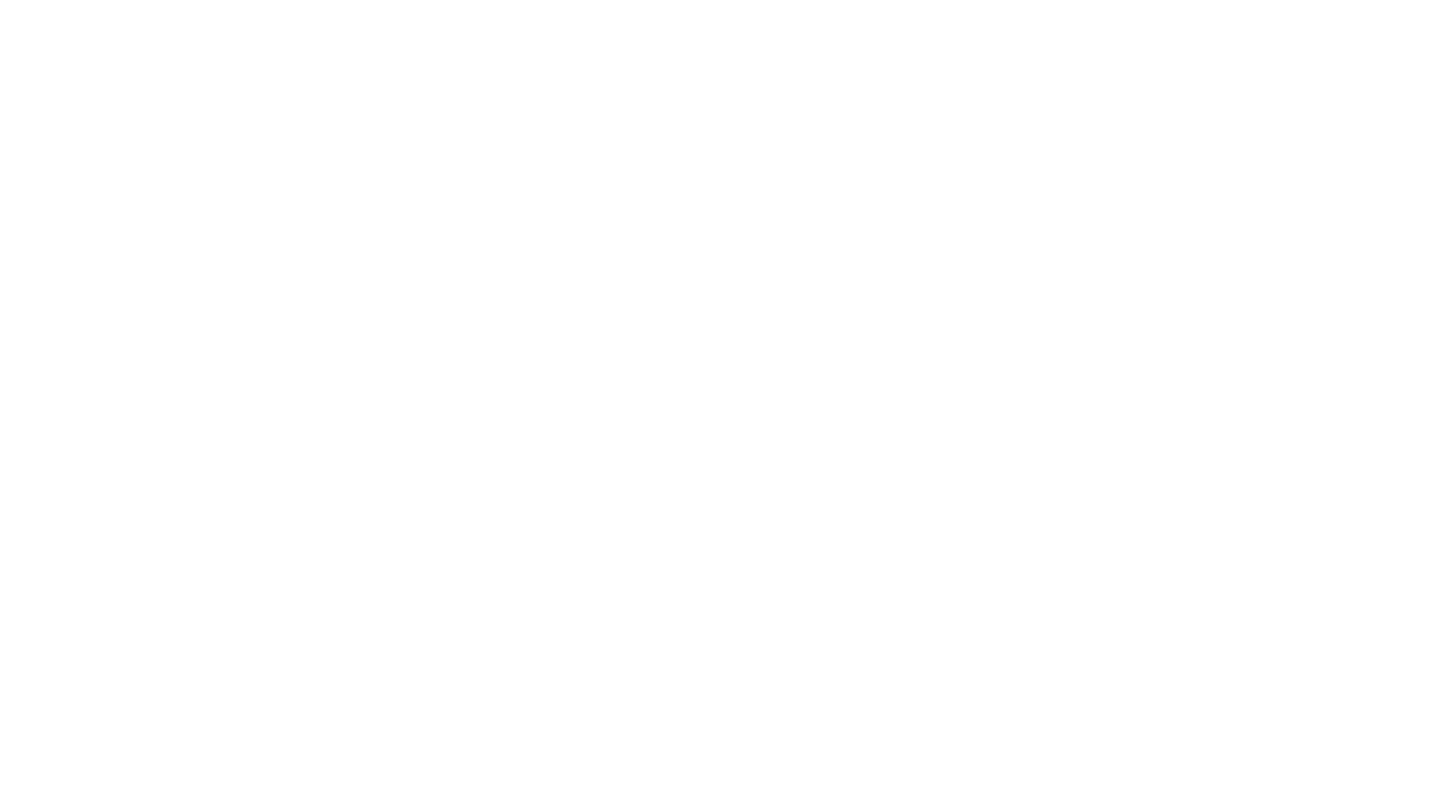 scroll, scrollTop: 0, scrollLeft: 0, axis: both 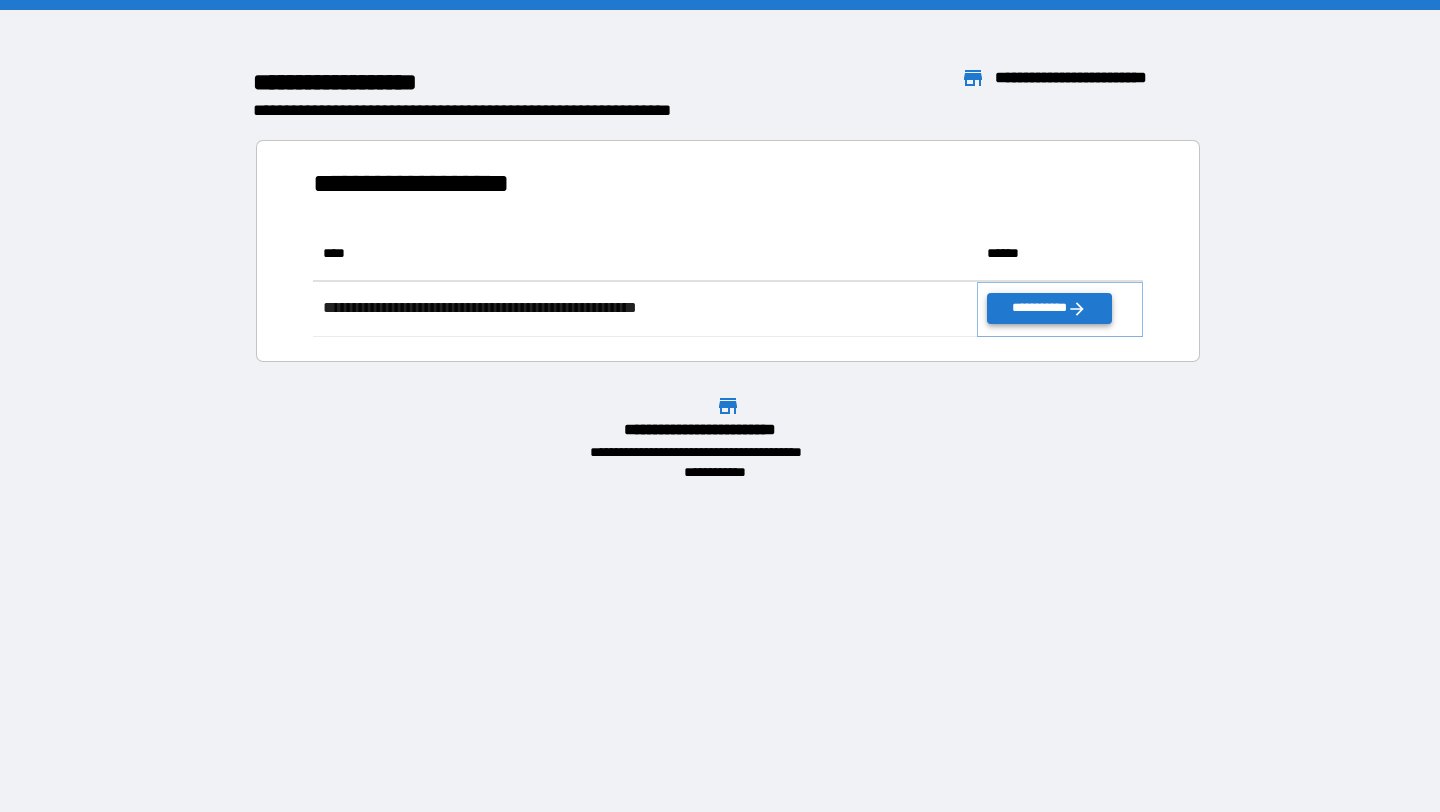 click on "**********" at bounding box center (1049, 308) 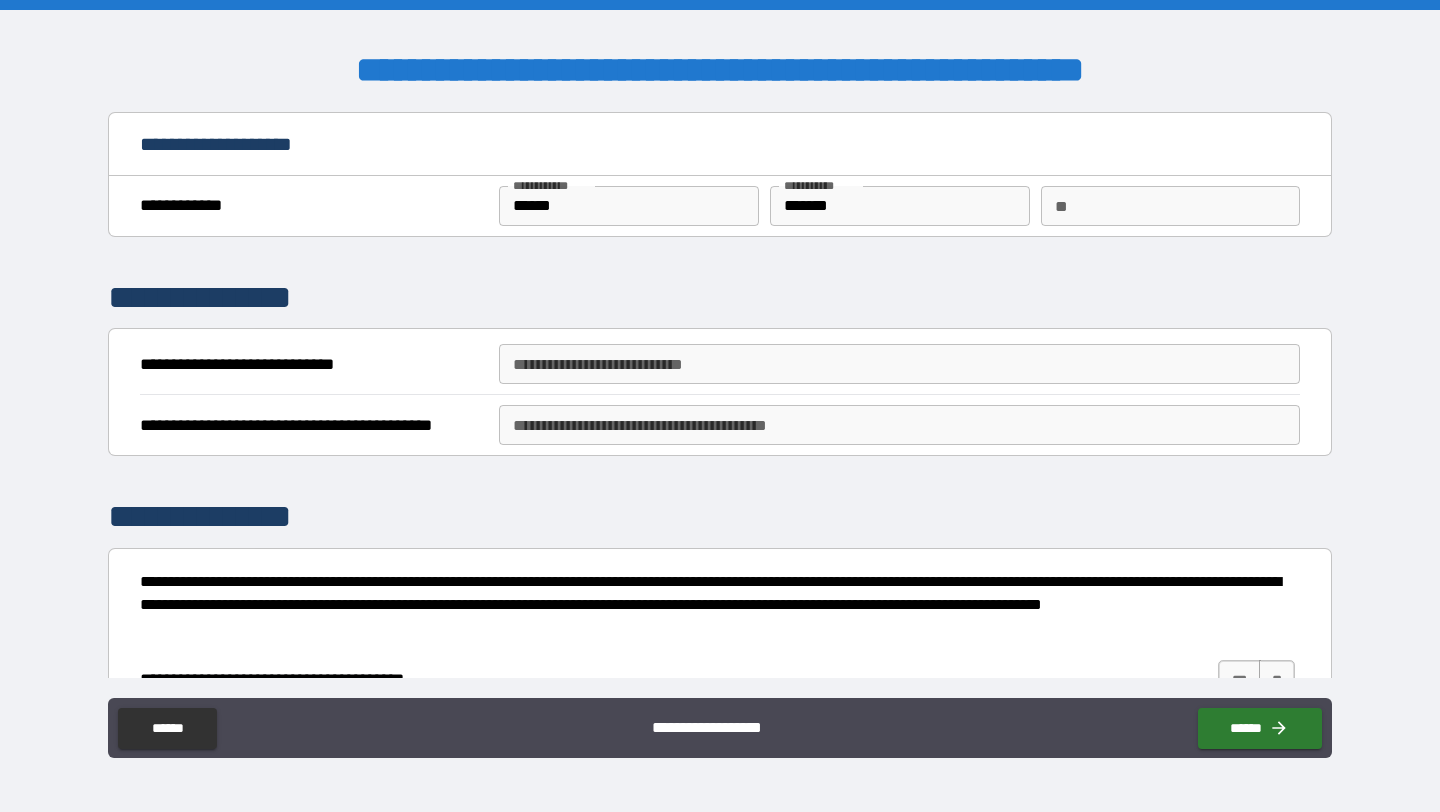click on "**********" at bounding box center [899, 364] 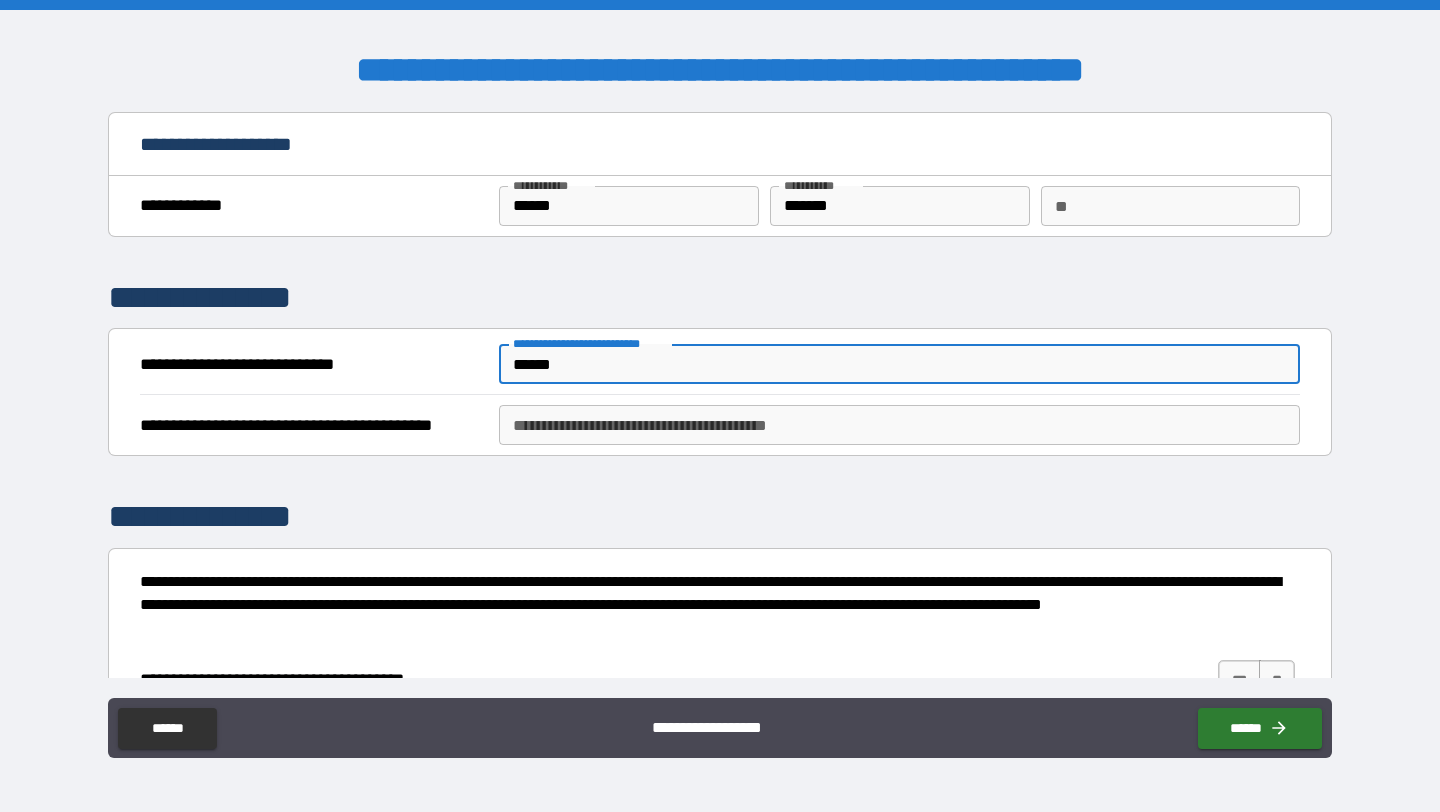 type on "******" 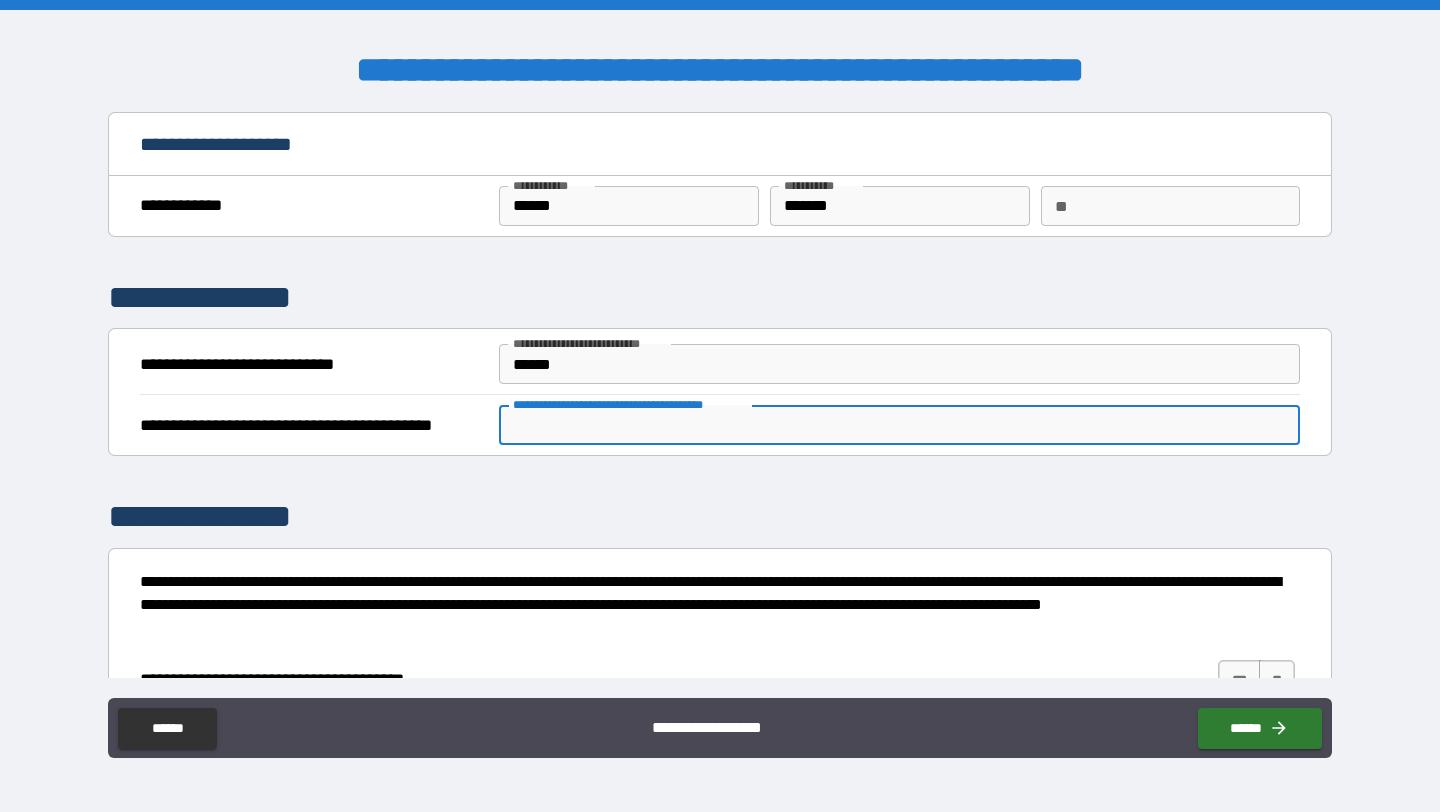 click on "**********" at bounding box center [899, 425] 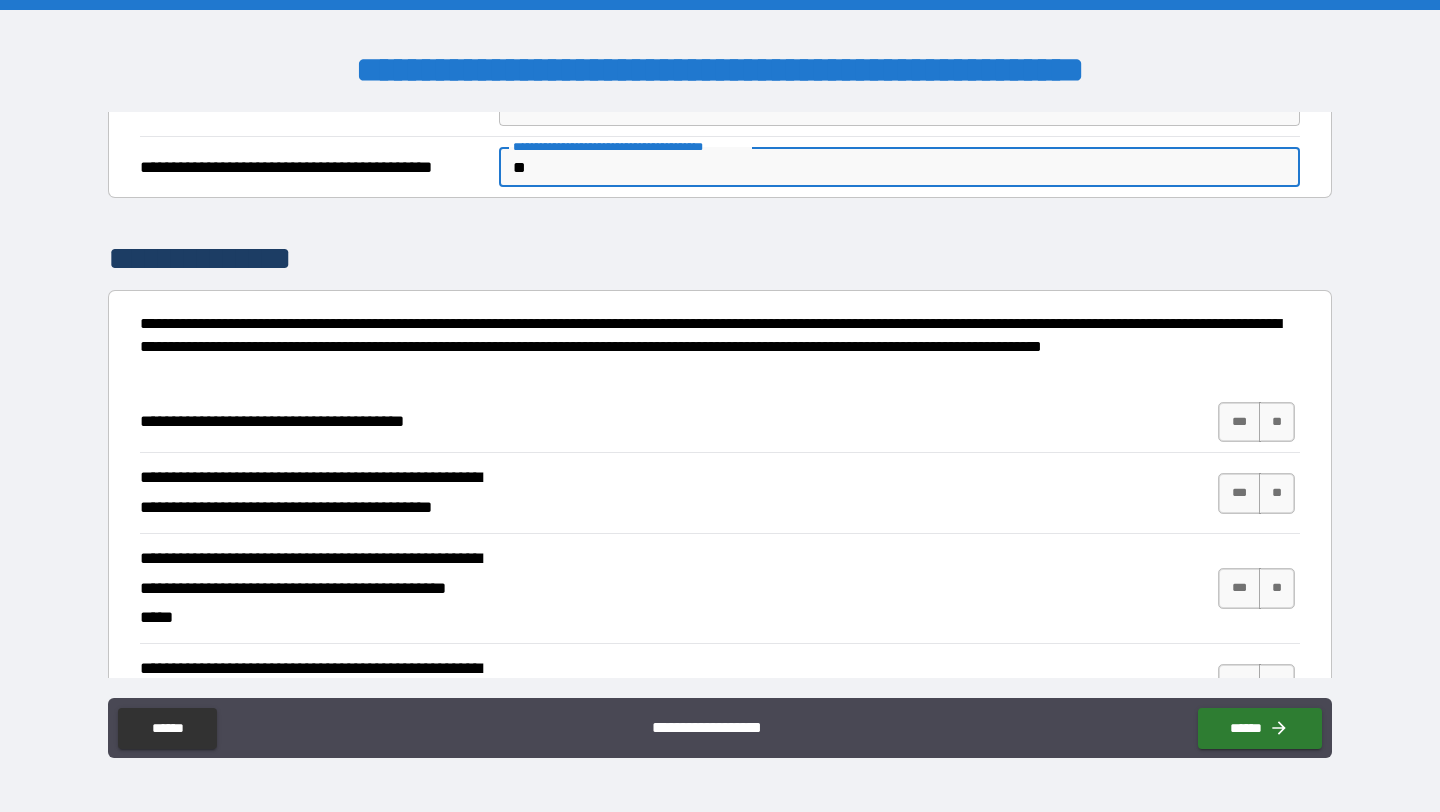 scroll, scrollTop: 263, scrollLeft: 0, axis: vertical 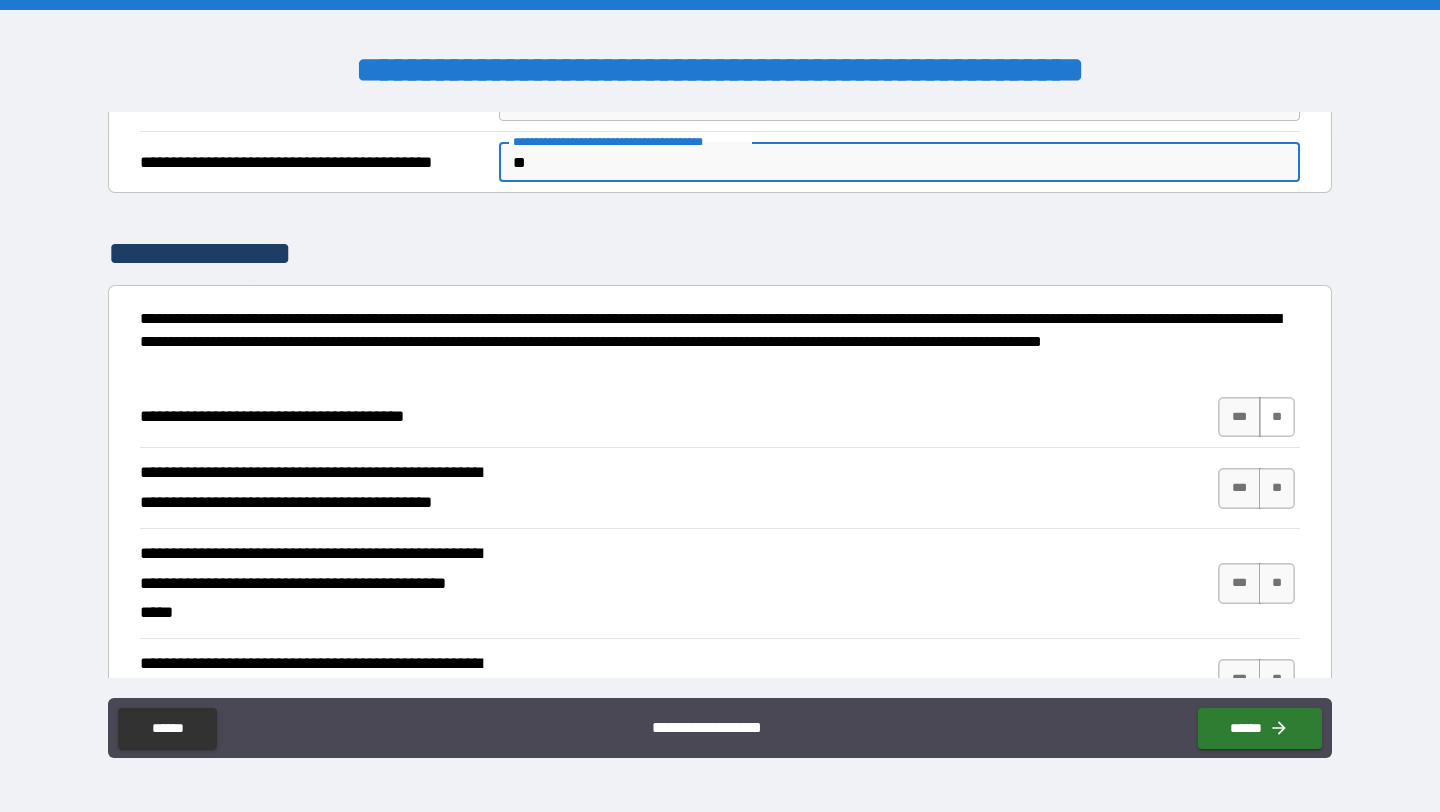 type on "**" 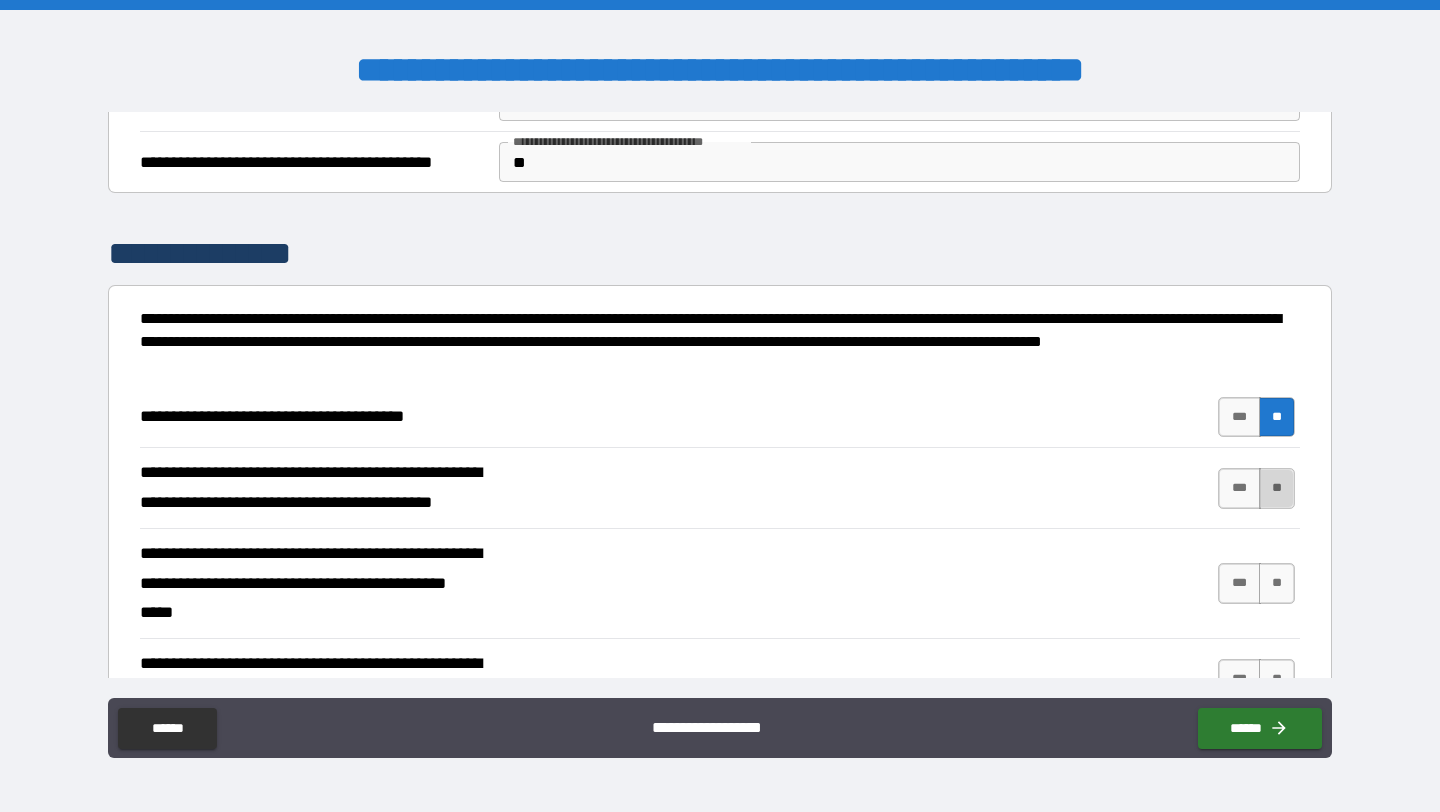 click on "**" at bounding box center [1277, 488] 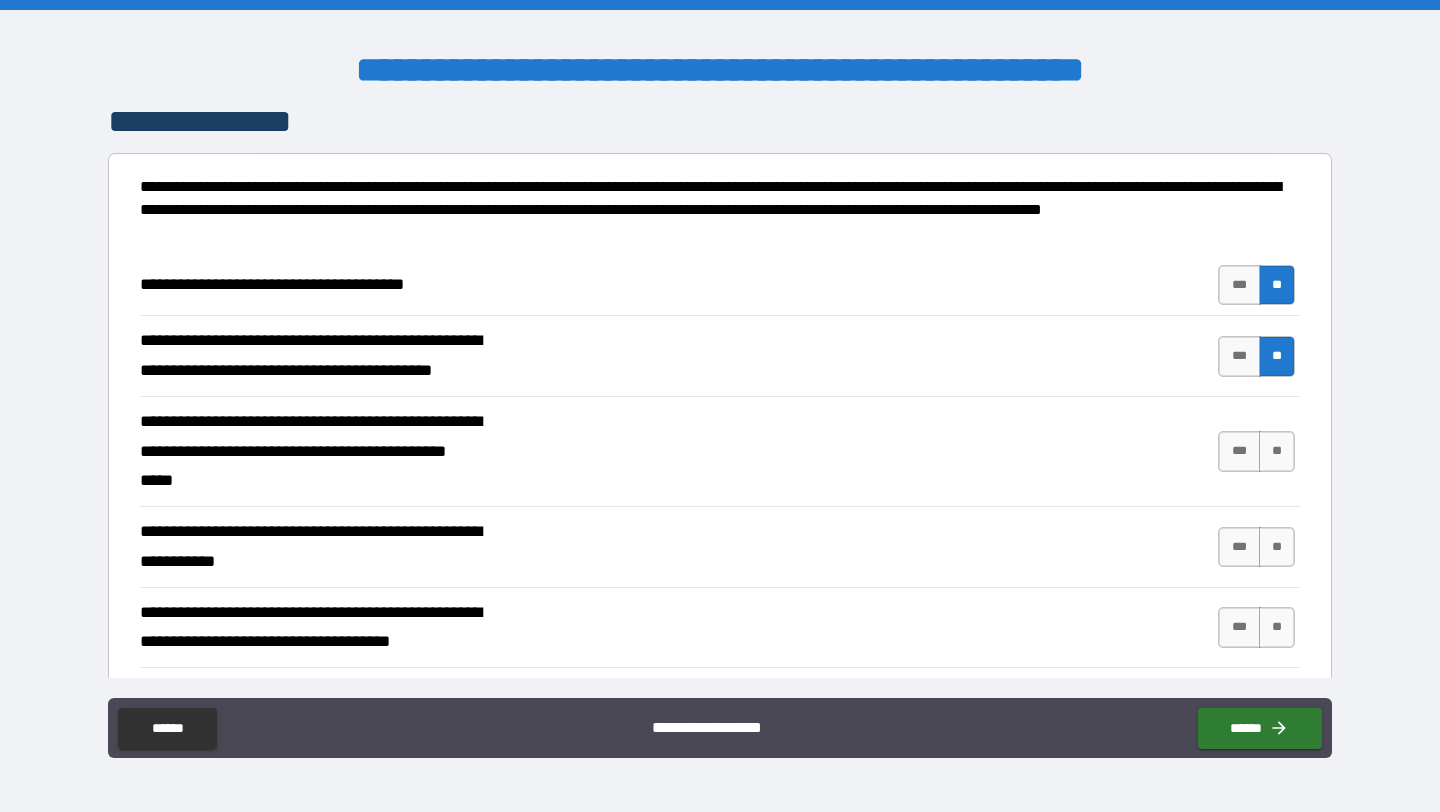scroll, scrollTop: 416, scrollLeft: 0, axis: vertical 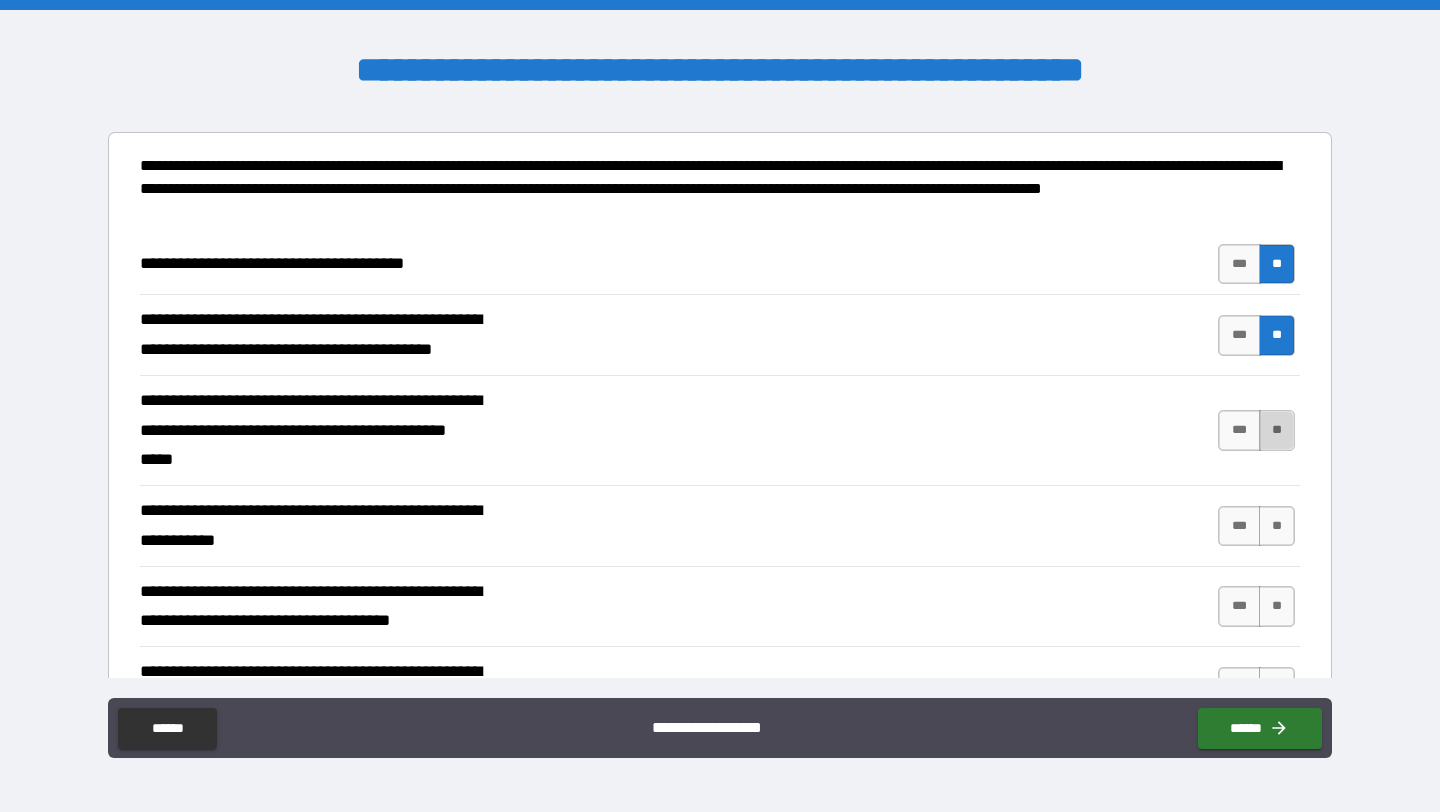 click on "**" at bounding box center [1277, 430] 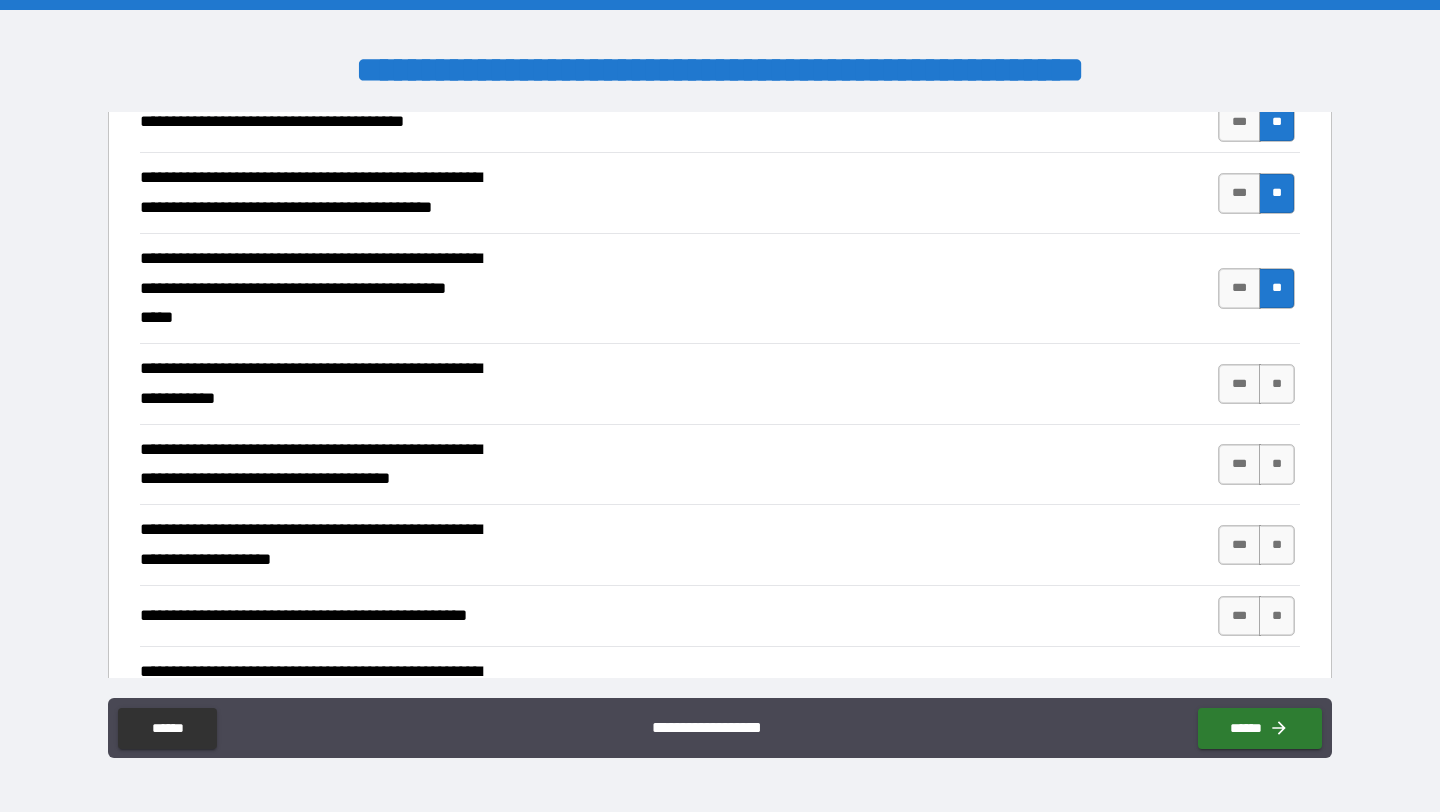 scroll, scrollTop: 560, scrollLeft: 0, axis: vertical 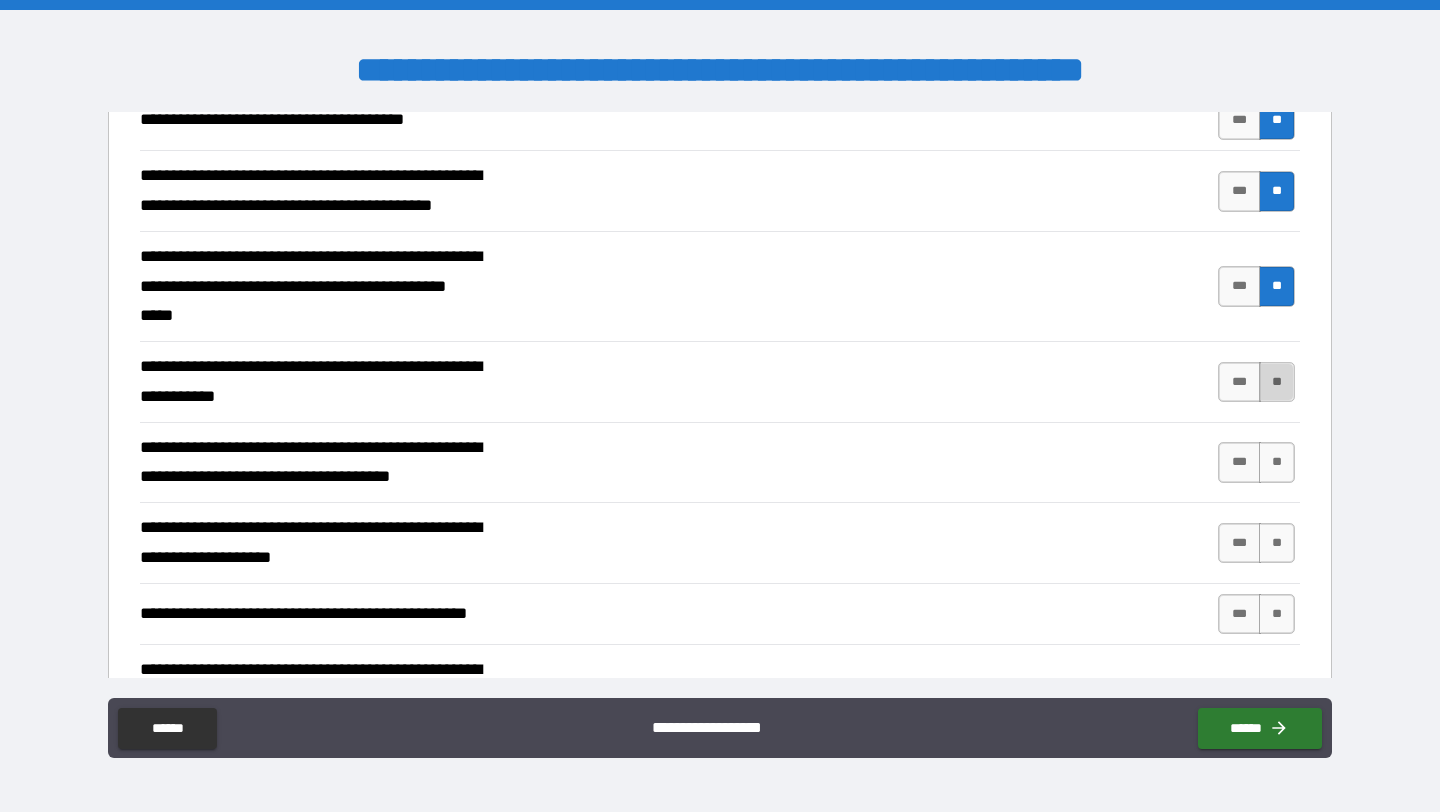 click on "**" at bounding box center [1277, 382] 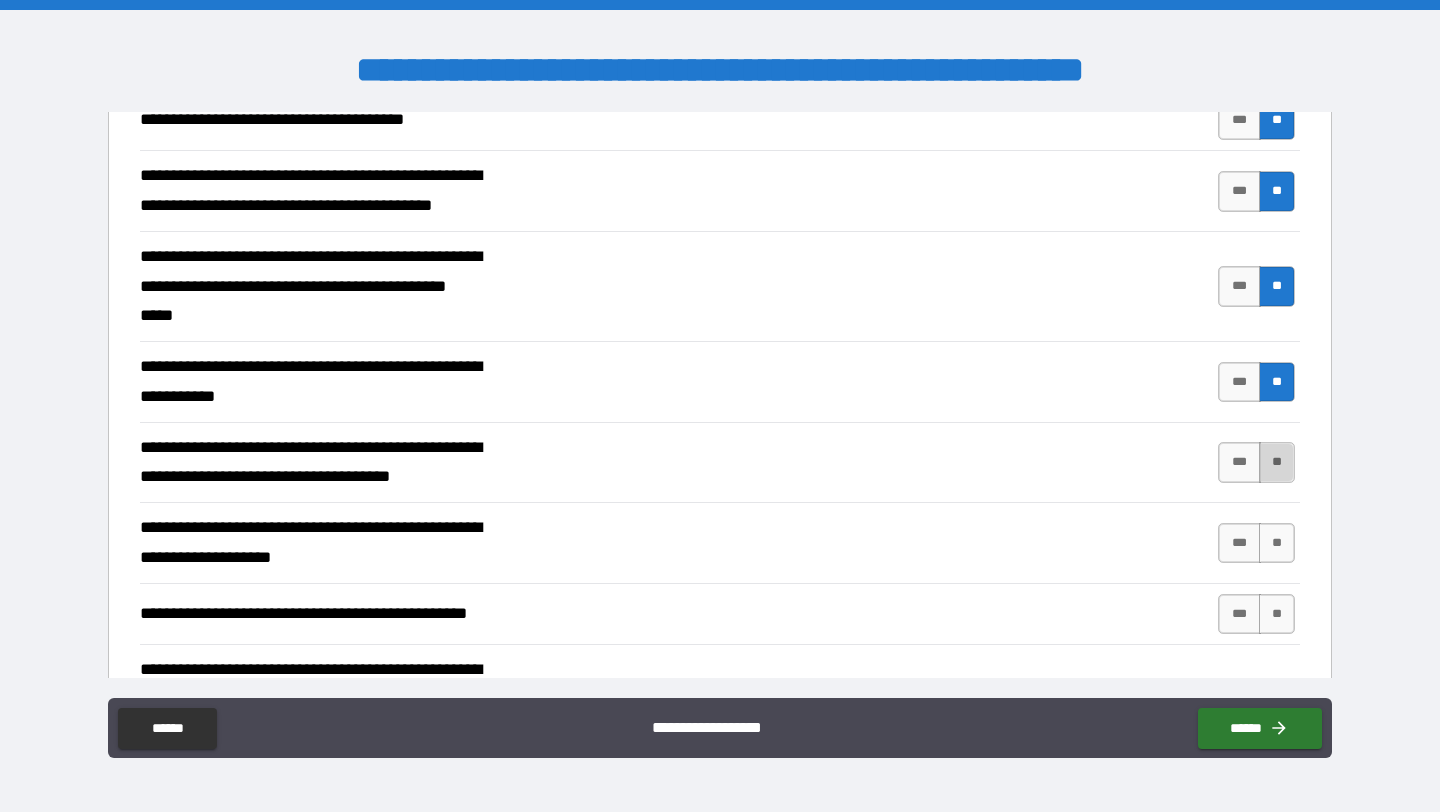 click on "**" at bounding box center [1277, 462] 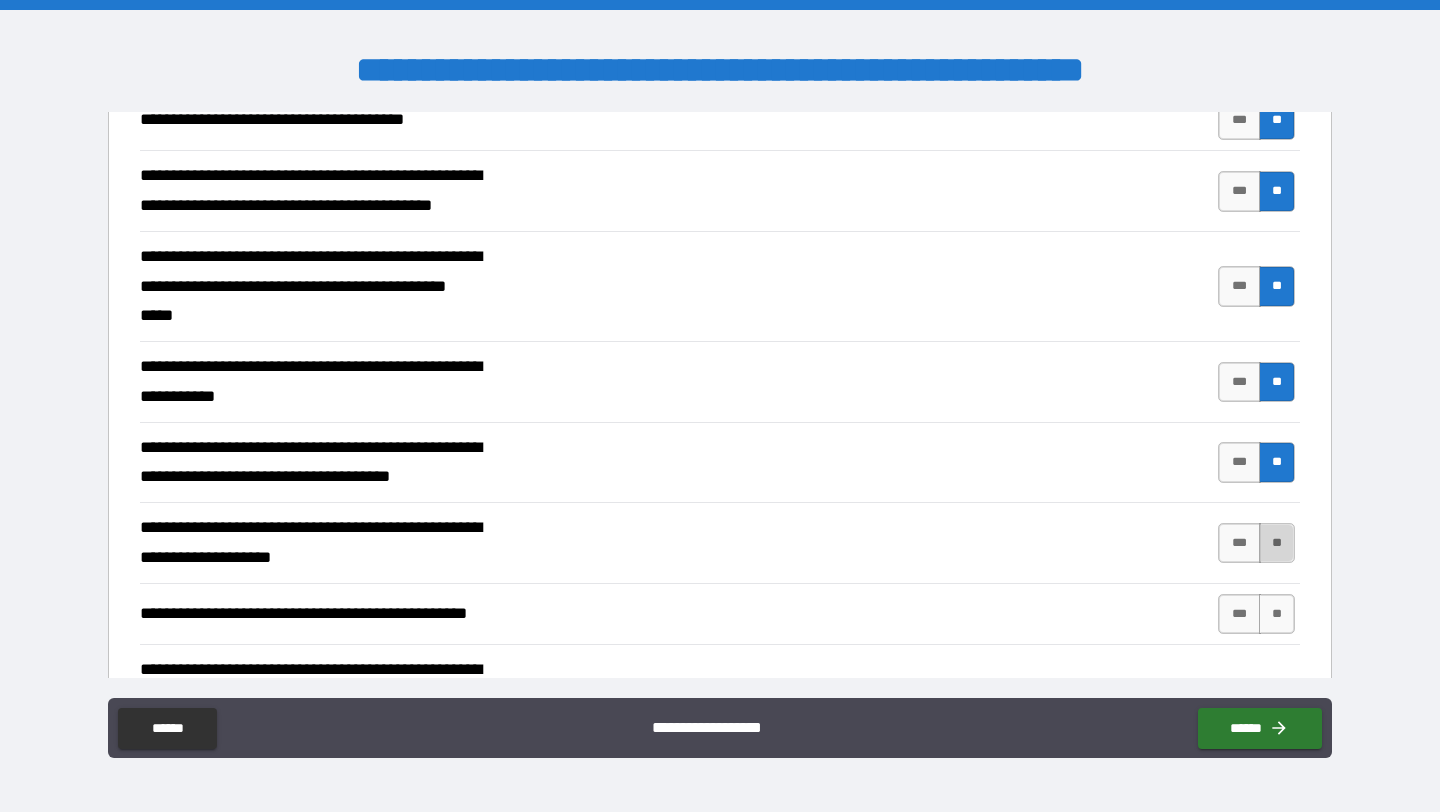 click on "**" at bounding box center (1277, 543) 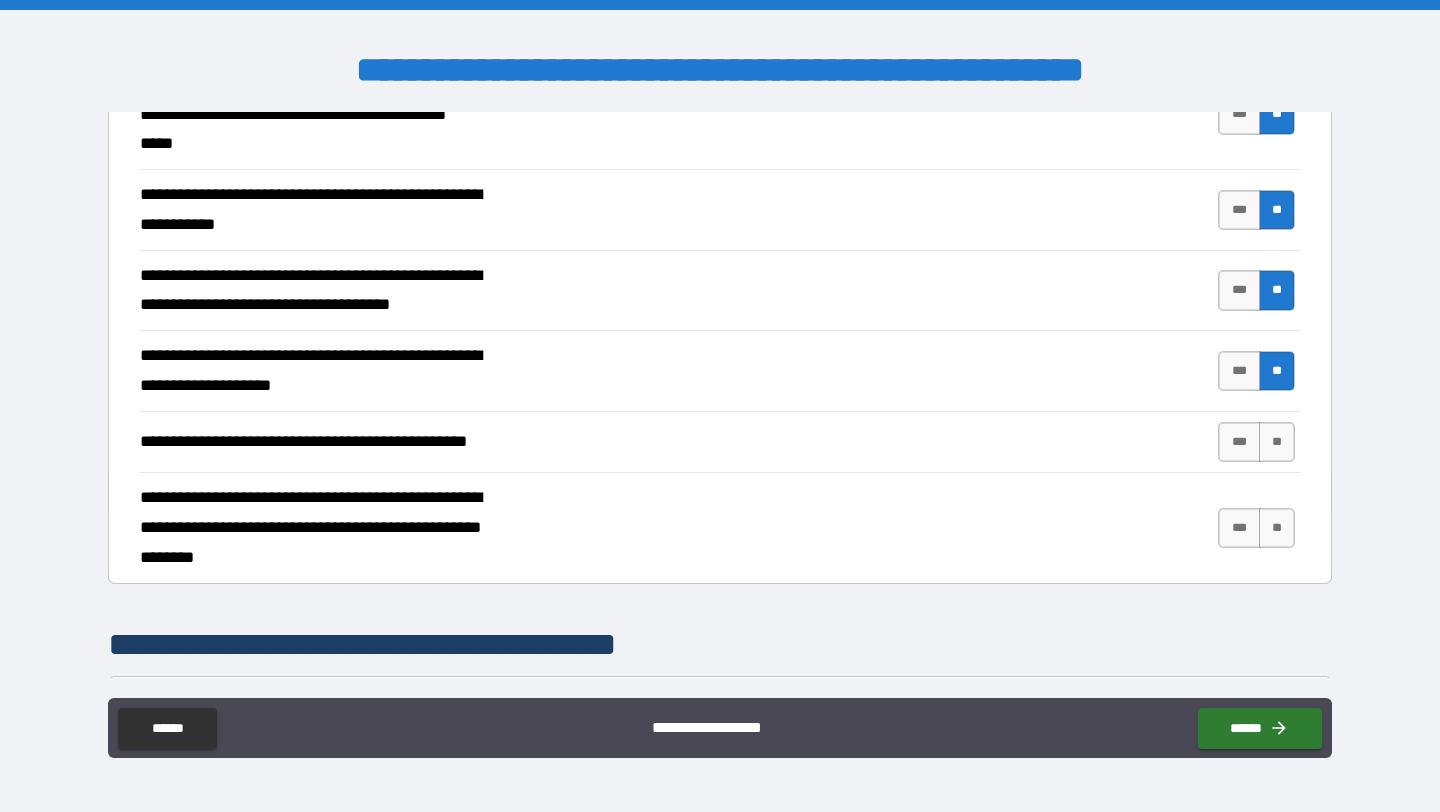 scroll, scrollTop: 735, scrollLeft: 0, axis: vertical 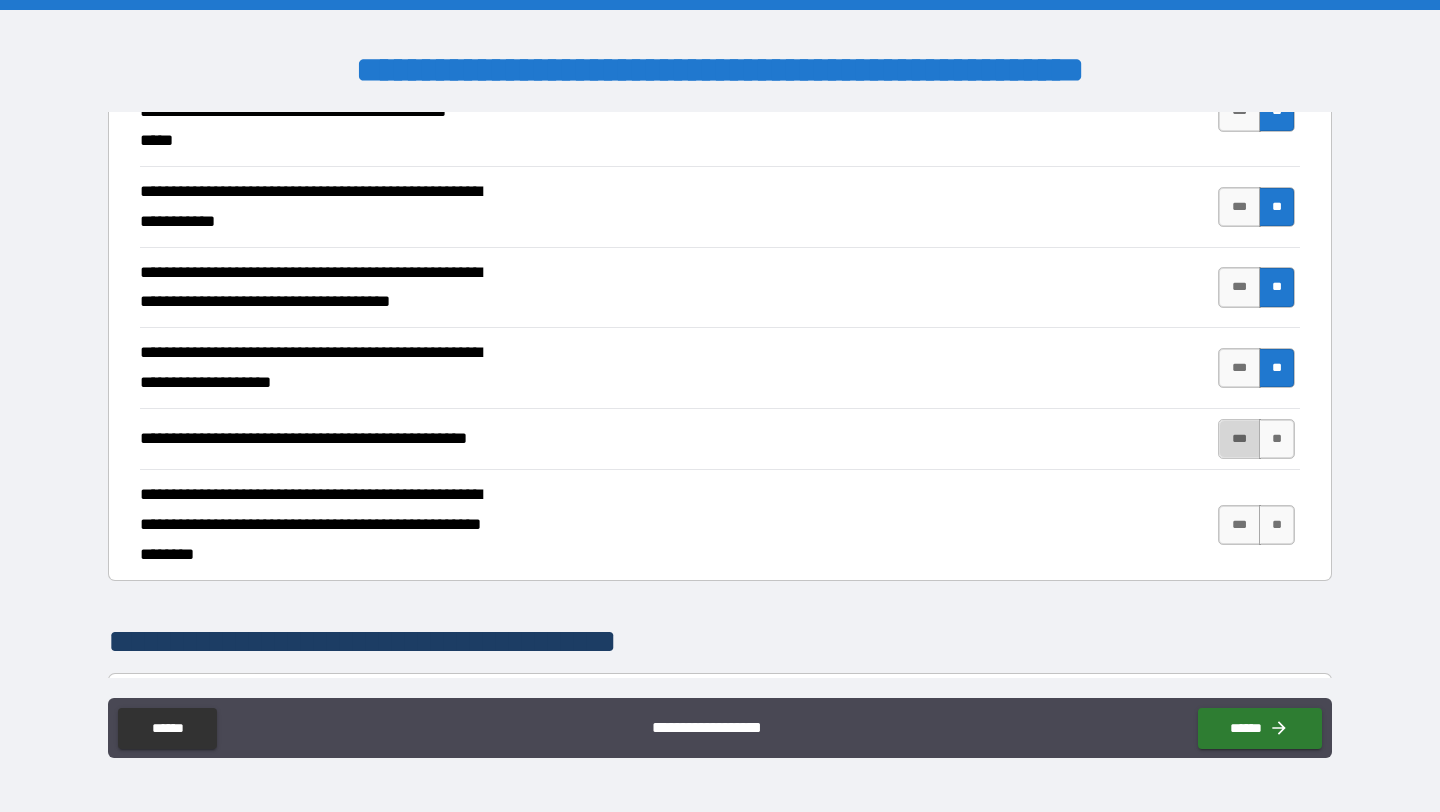 click on "***" at bounding box center [1239, 439] 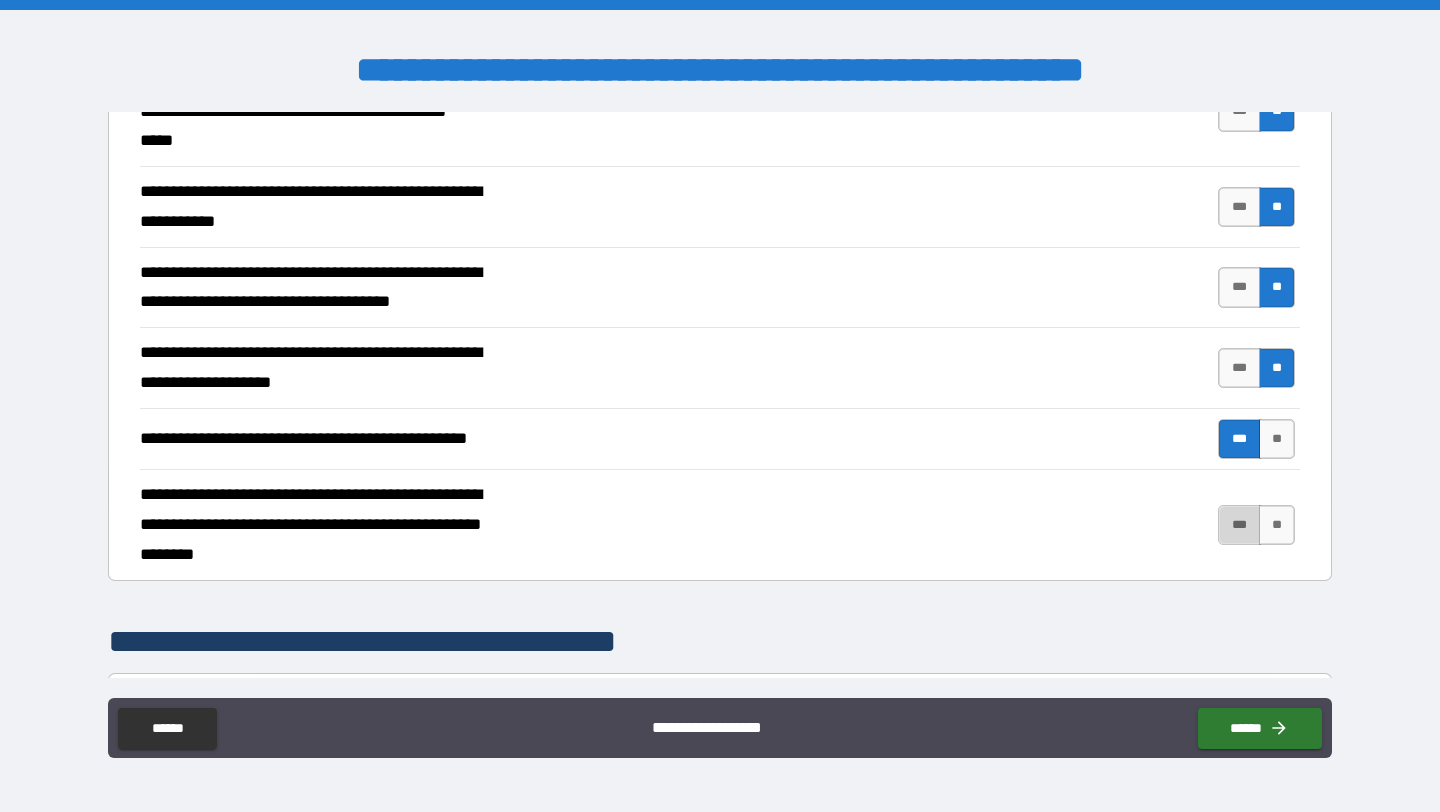 click on "***" at bounding box center (1239, 525) 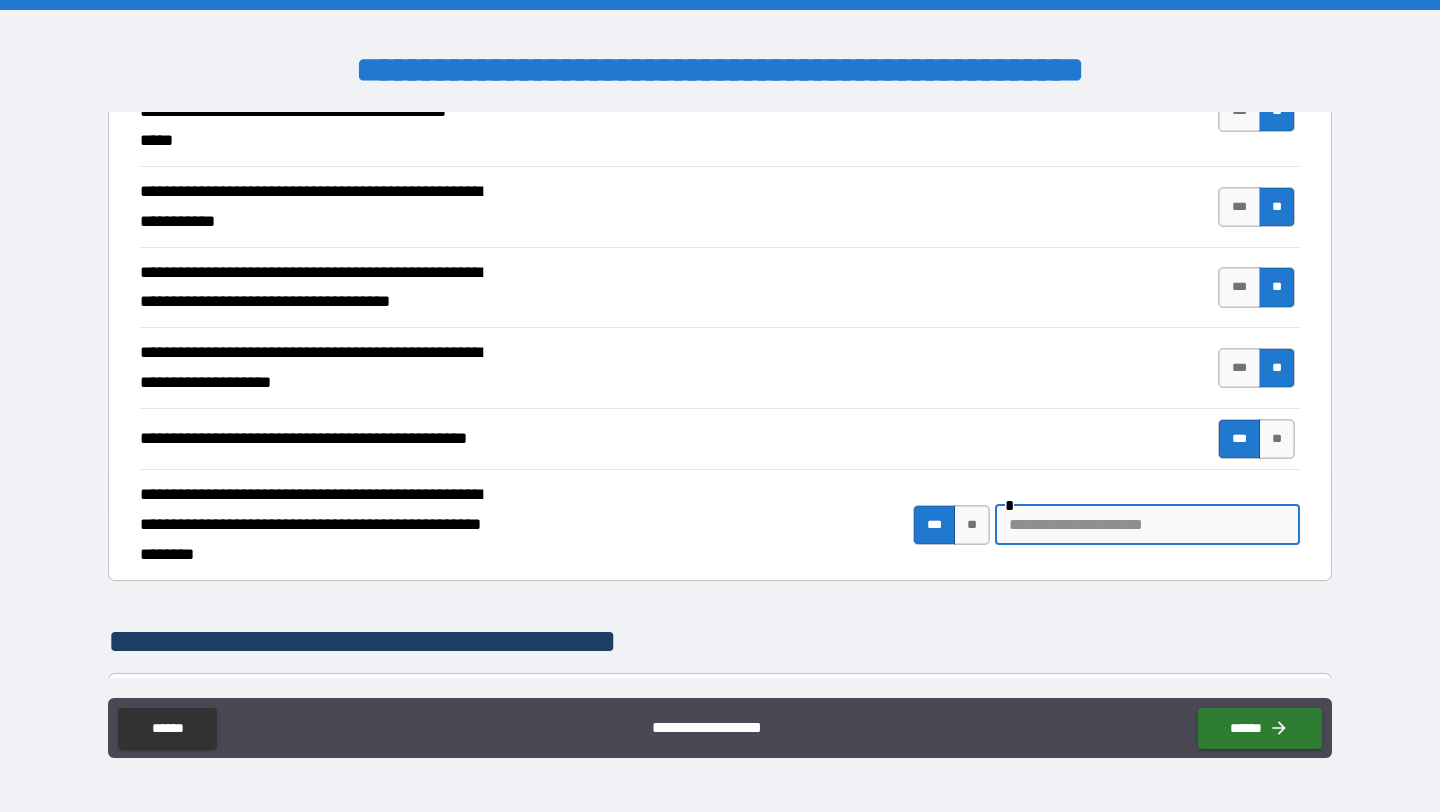 click at bounding box center (1147, 525) 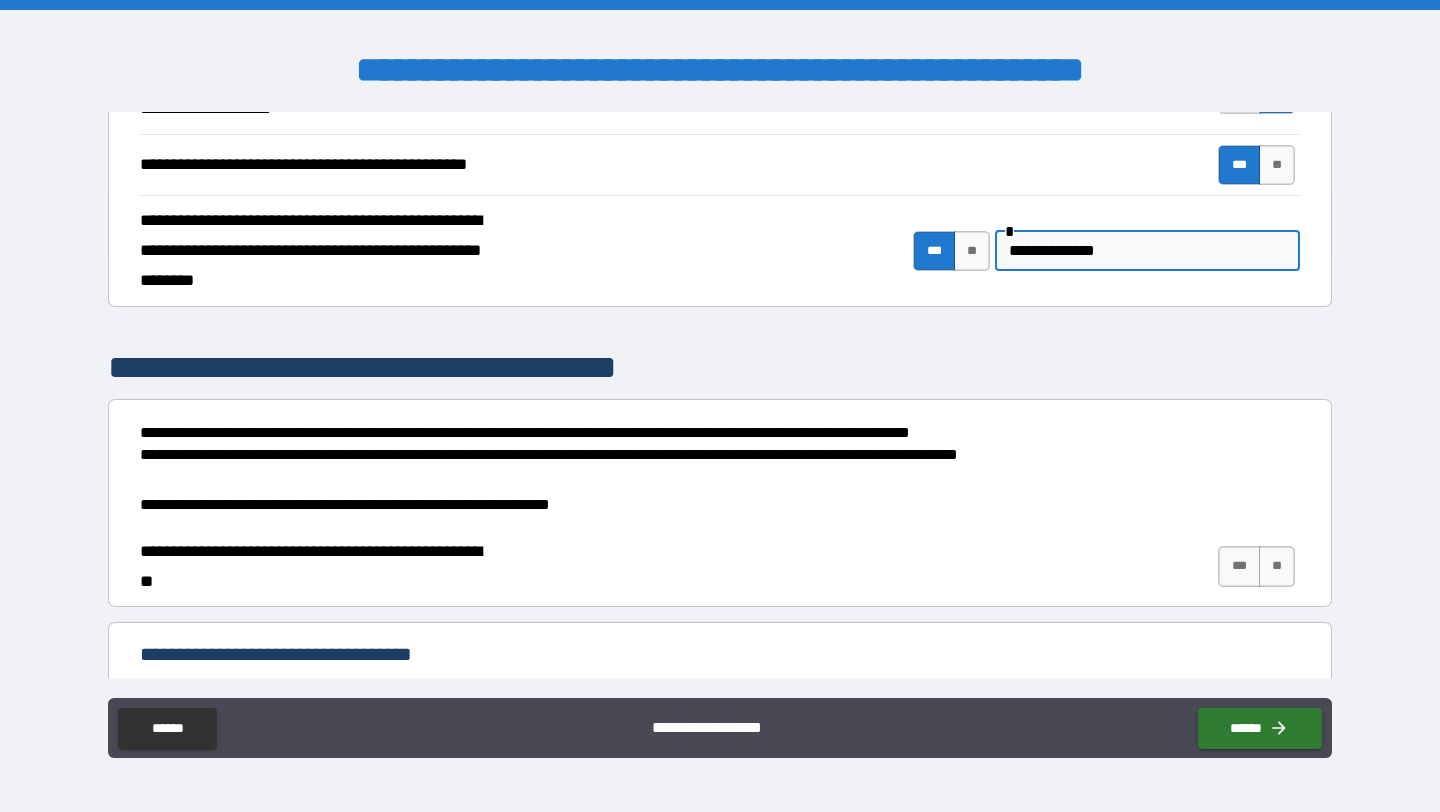 scroll, scrollTop: 1011, scrollLeft: 0, axis: vertical 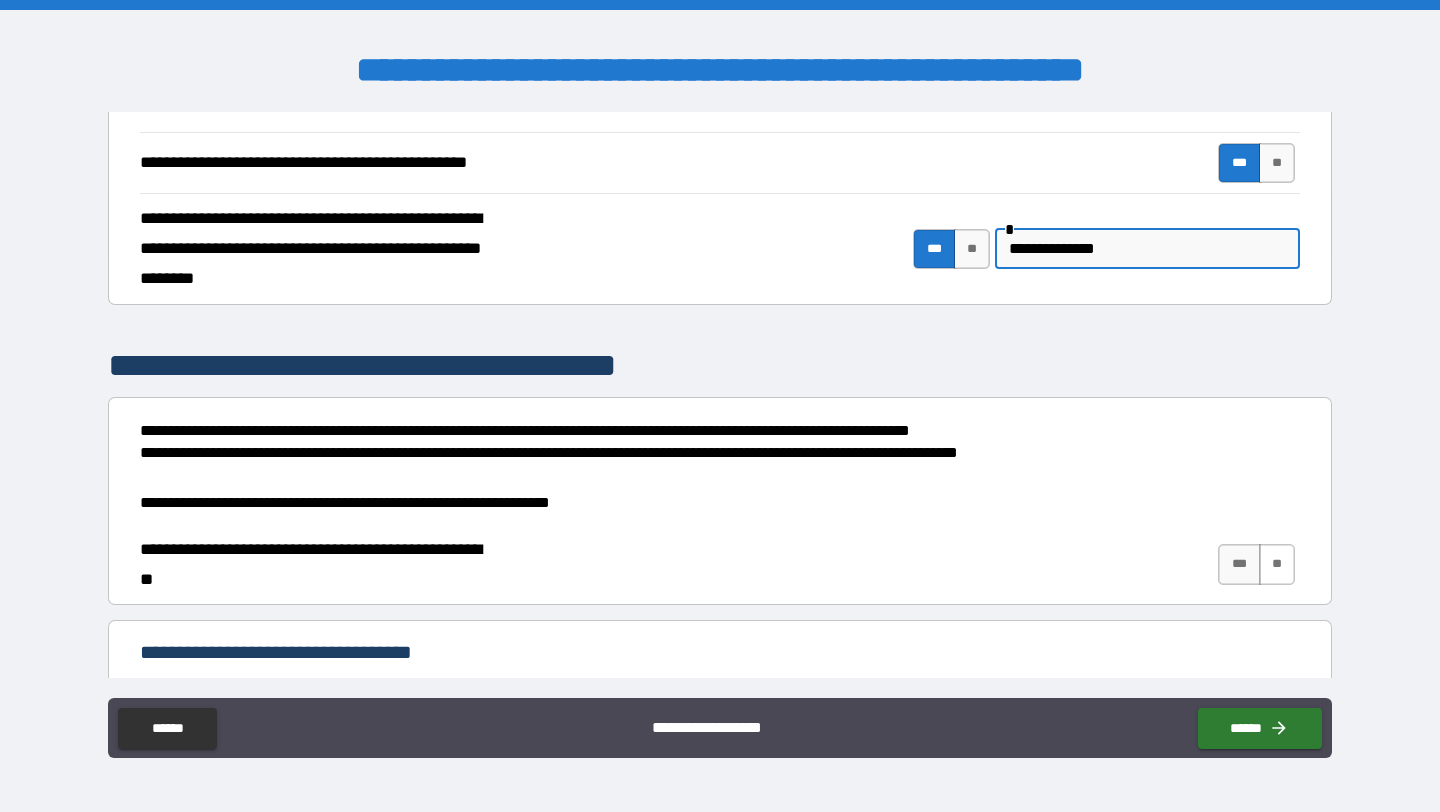 type on "**********" 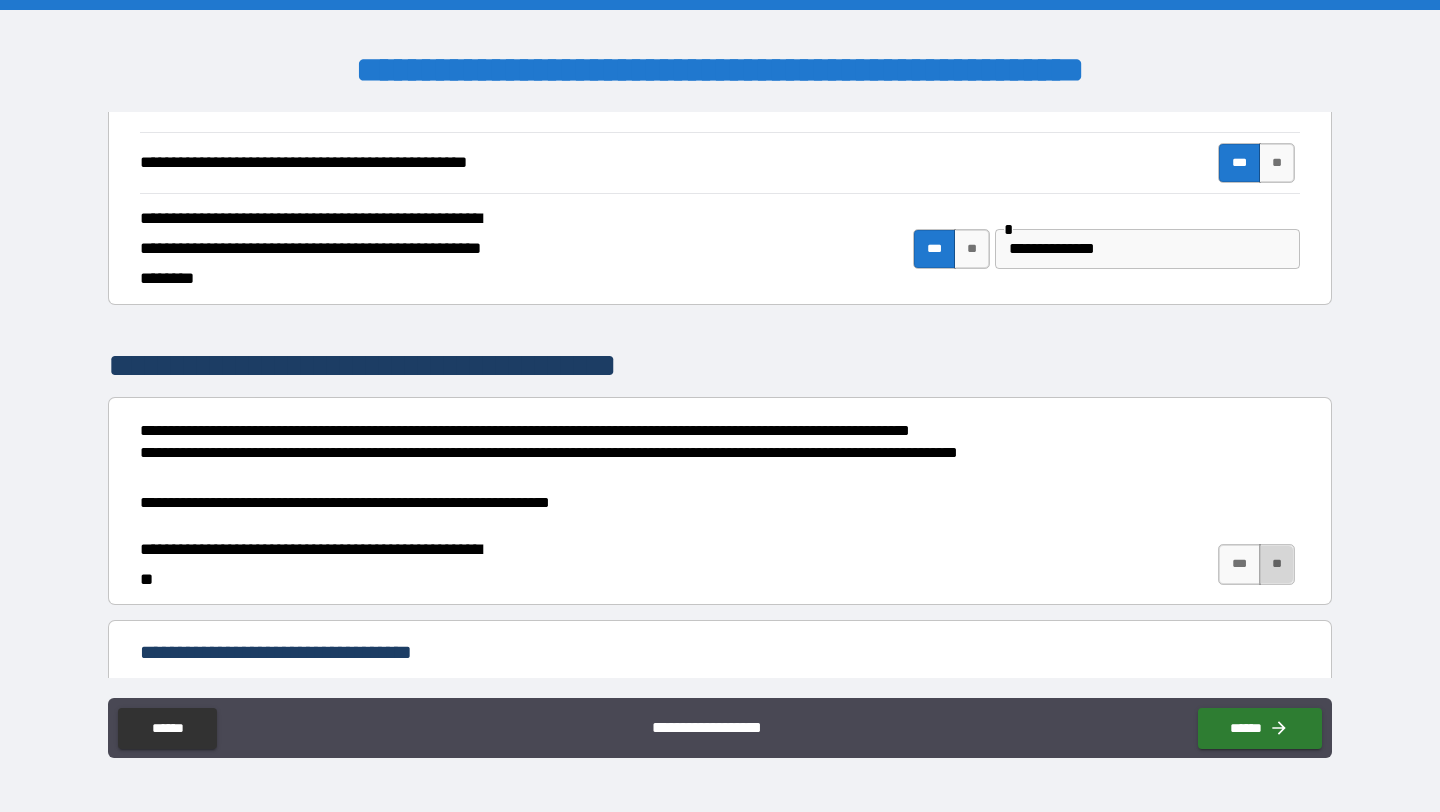 click on "**" at bounding box center (1277, 564) 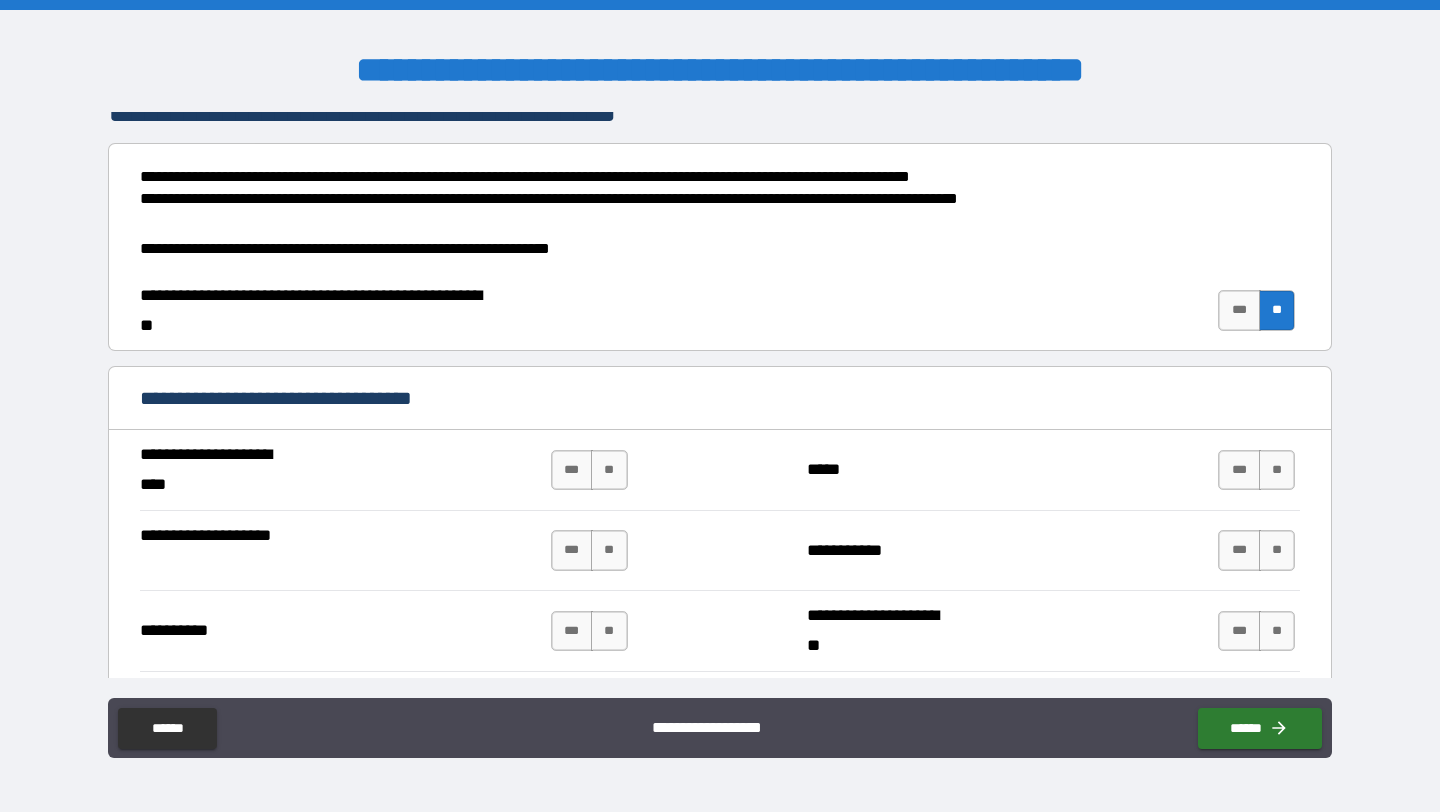 scroll, scrollTop: 1266, scrollLeft: 0, axis: vertical 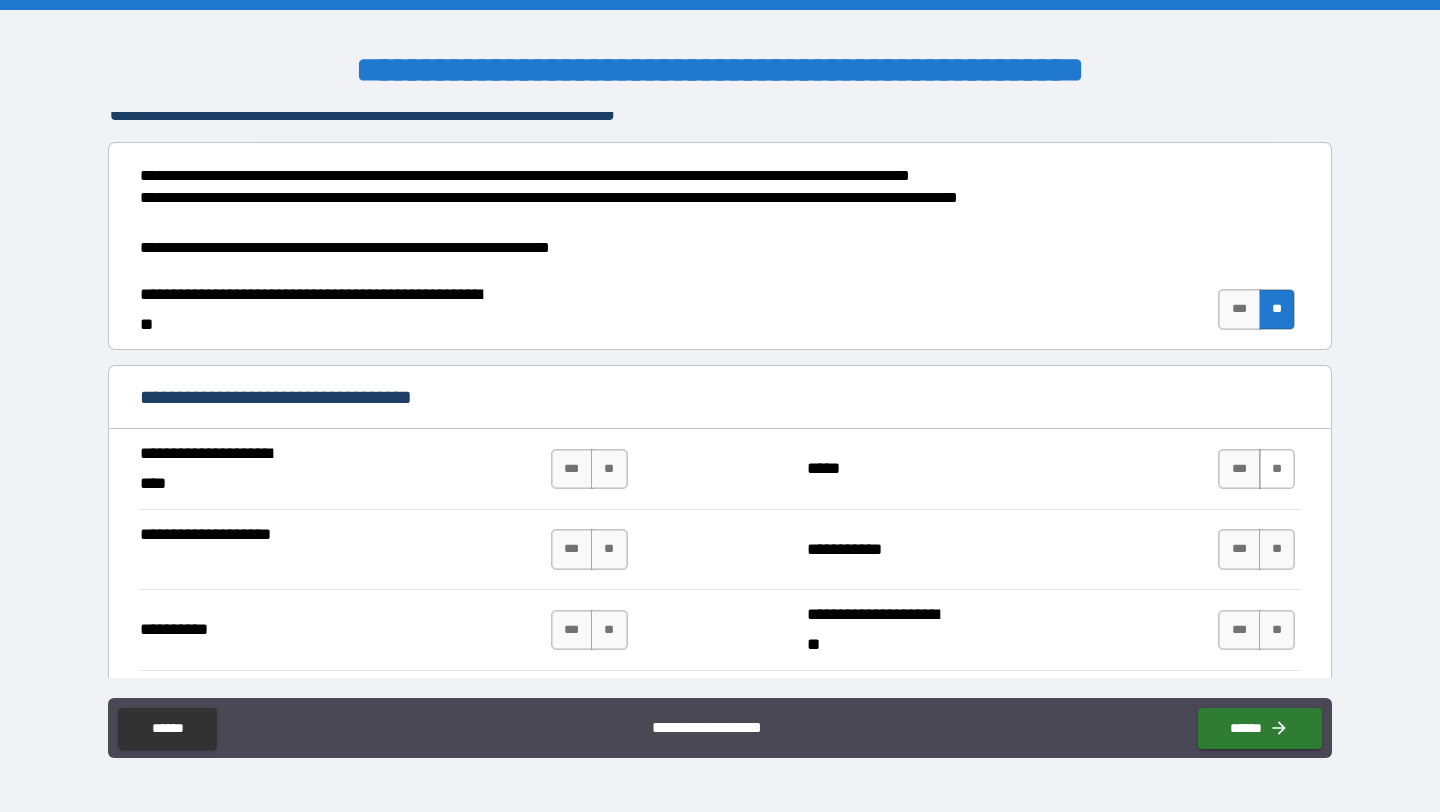 click on "**" at bounding box center [1277, 469] 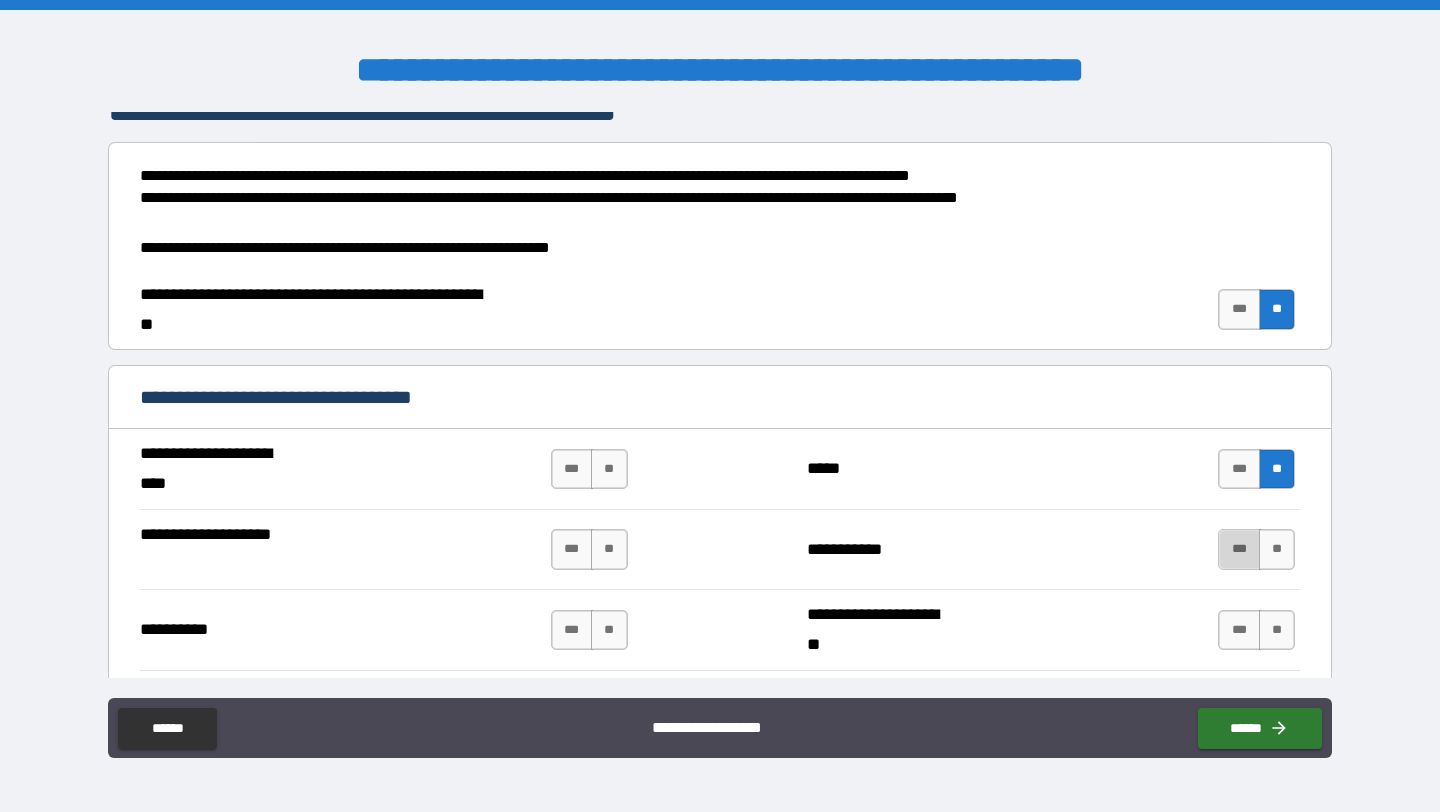 click on "***" at bounding box center [1239, 549] 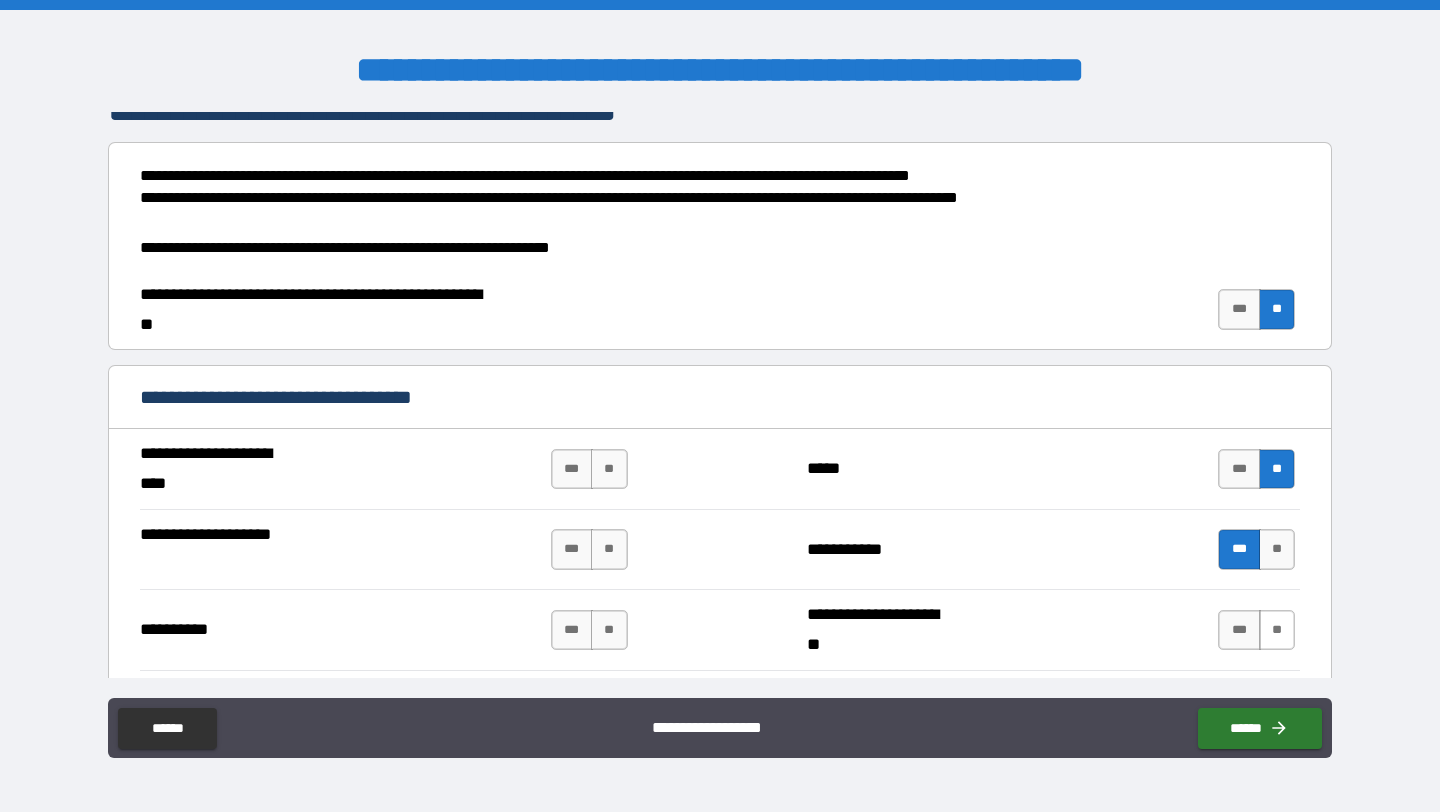 click on "**" at bounding box center [1277, 630] 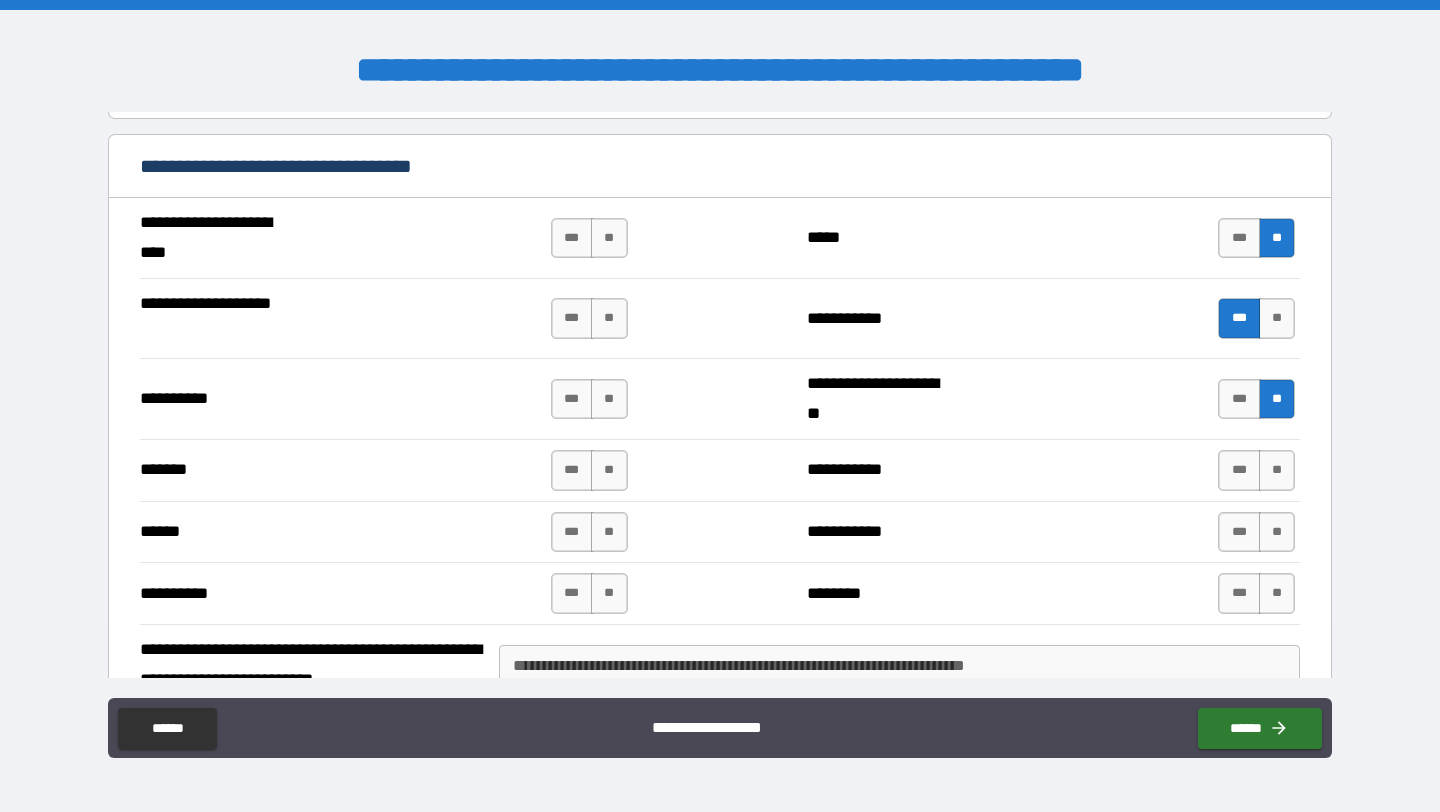 scroll, scrollTop: 1505, scrollLeft: 0, axis: vertical 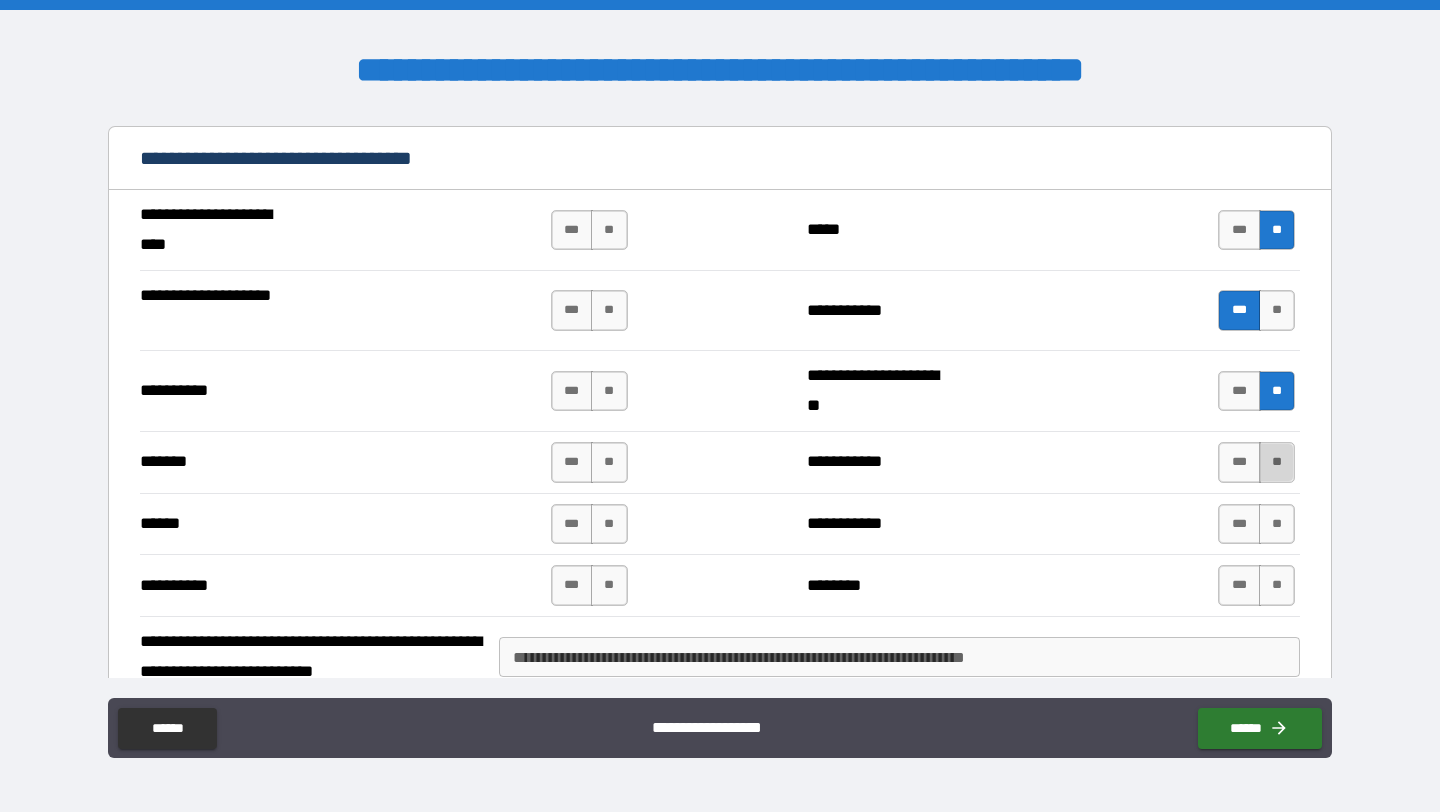 click on "**" at bounding box center [1277, 462] 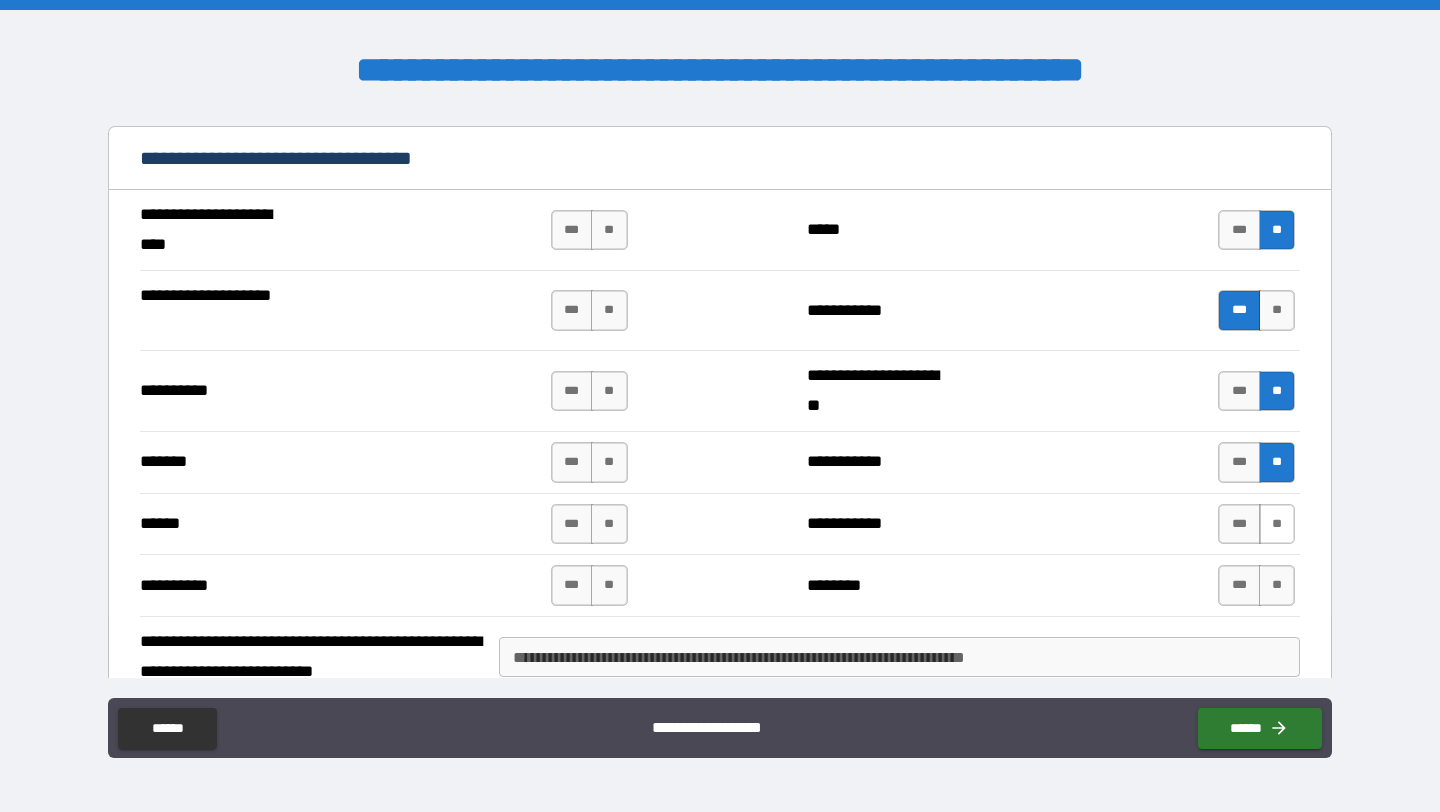 click on "**" at bounding box center (1277, 524) 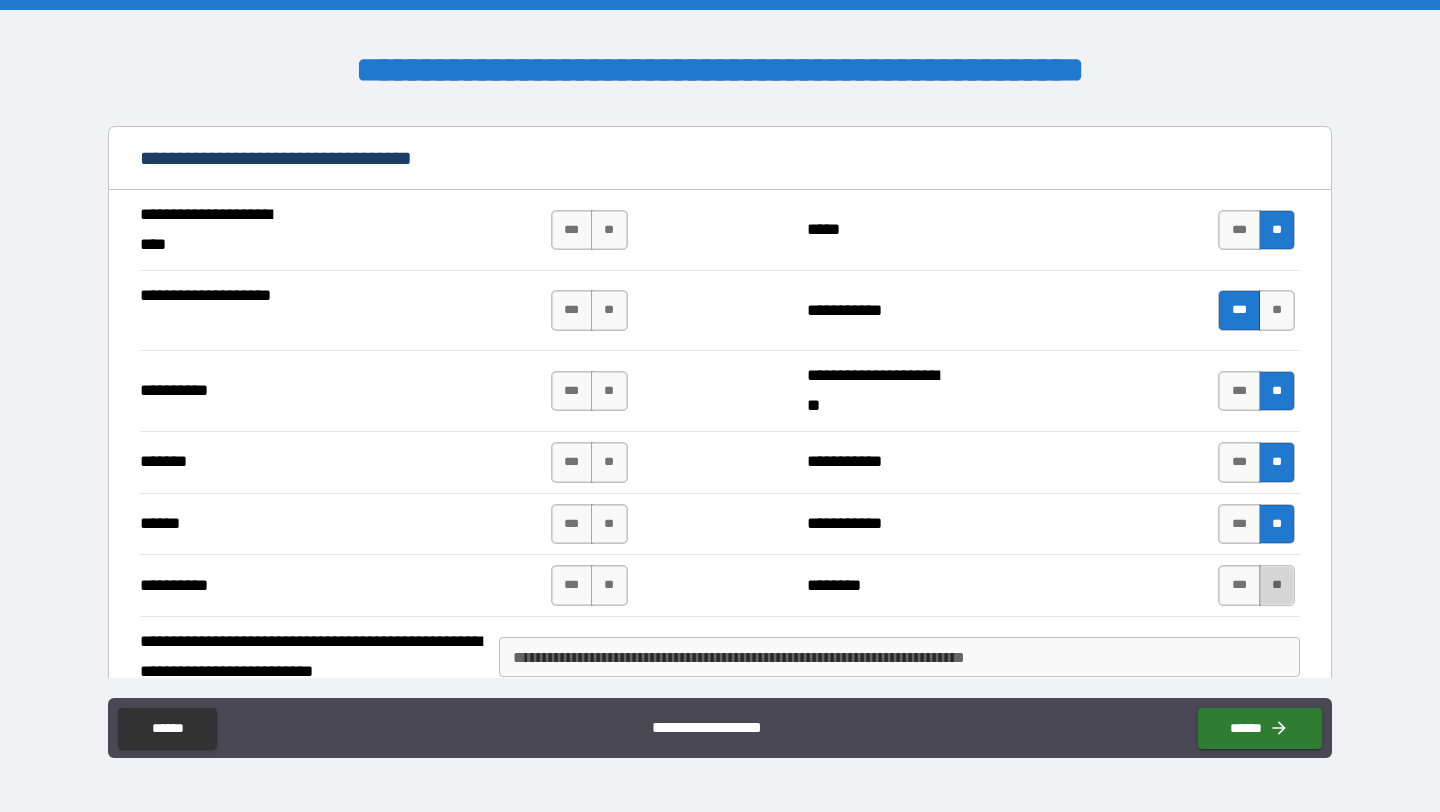 click on "**" at bounding box center [1277, 585] 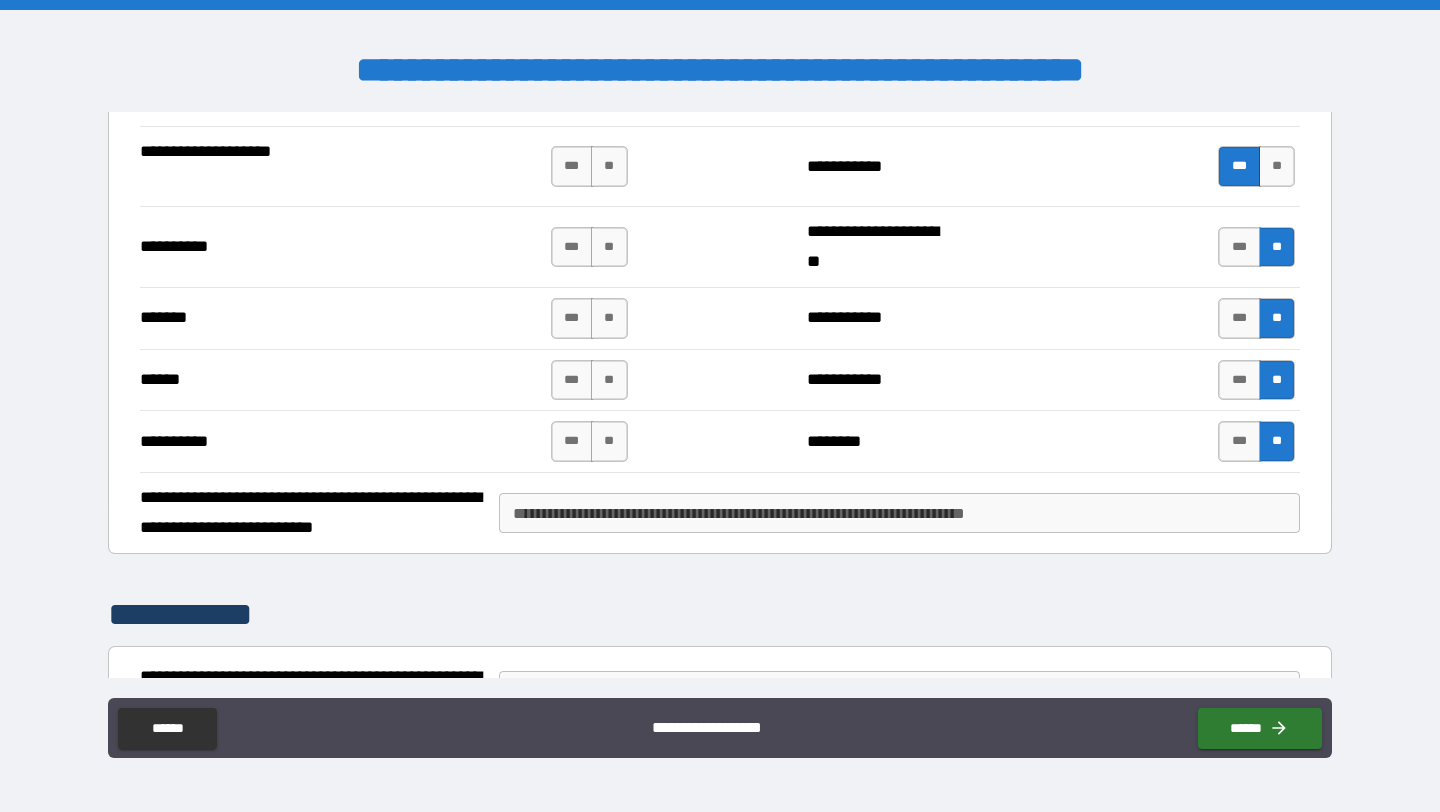 scroll, scrollTop: 1654, scrollLeft: 0, axis: vertical 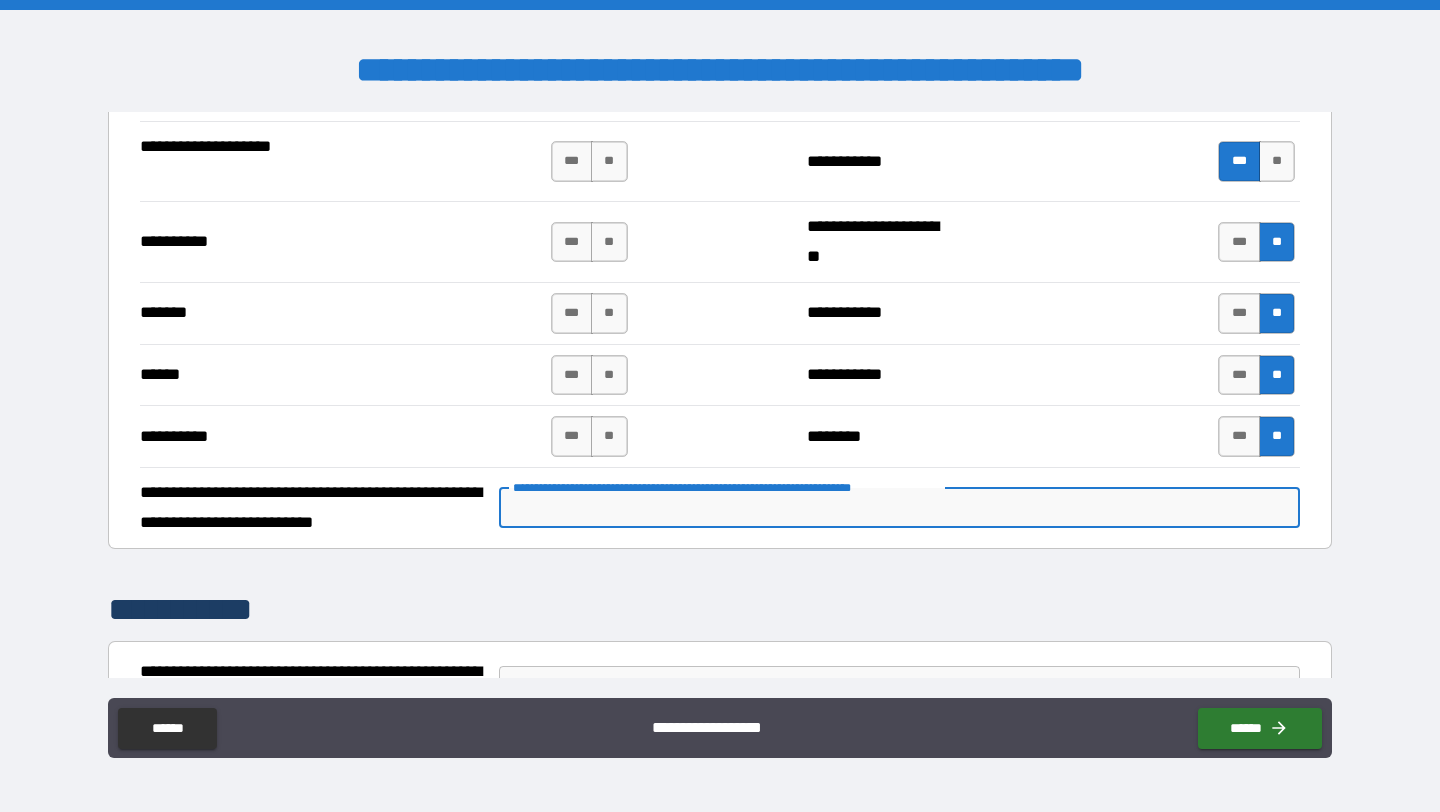 click on "**********" at bounding box center [899, 508] 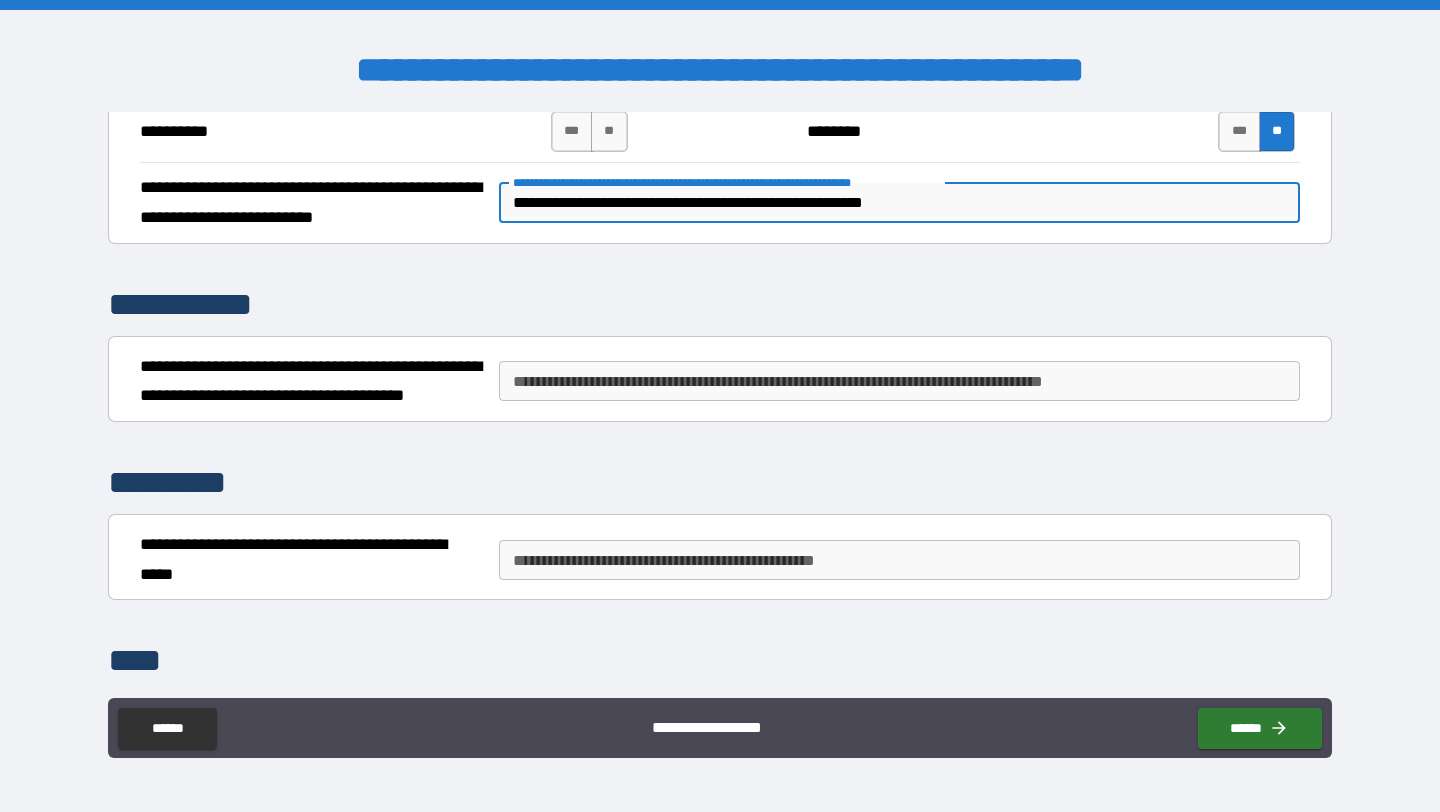 scroll, scrollTop: 1977, scrollLeft: 0, axis: vertical 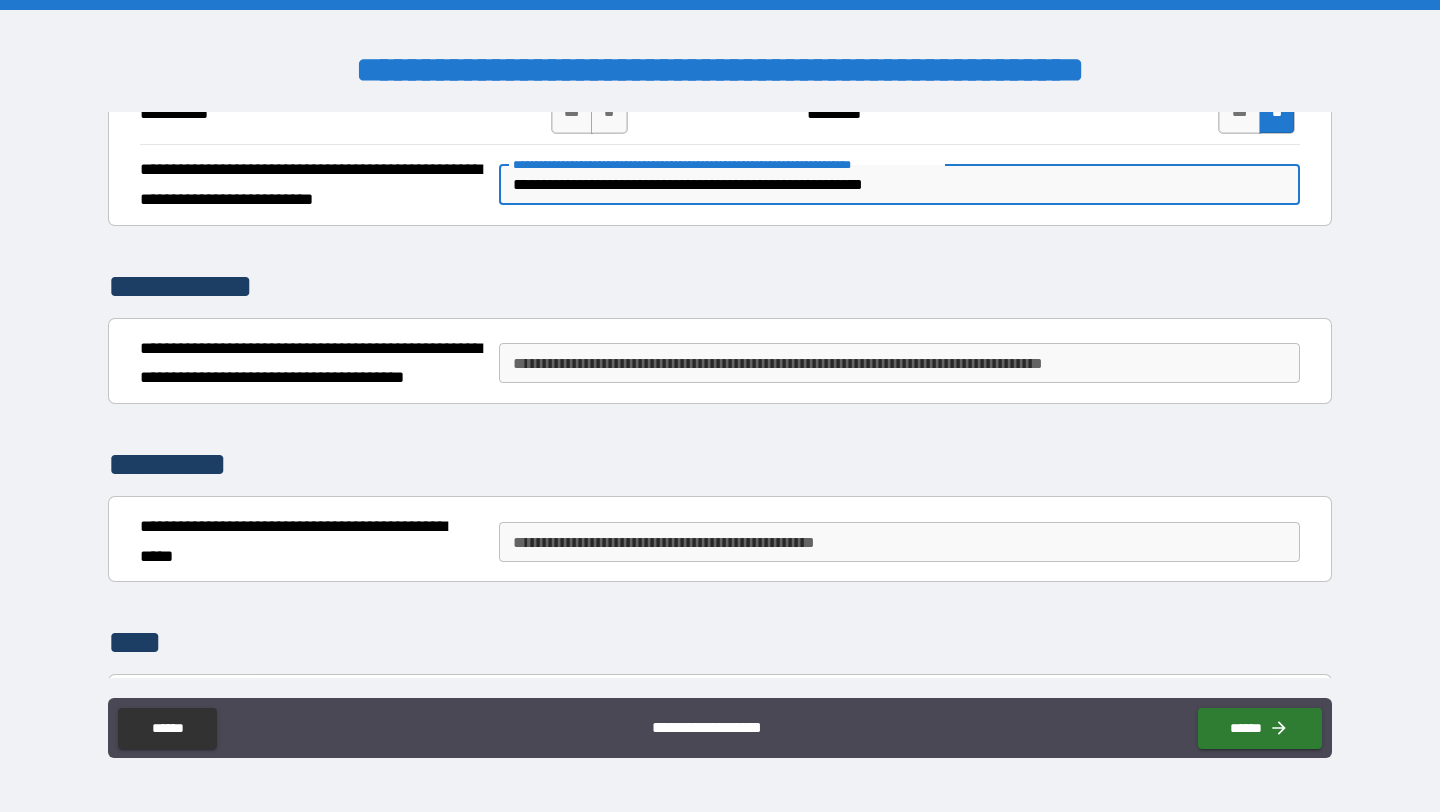 type on "**********" 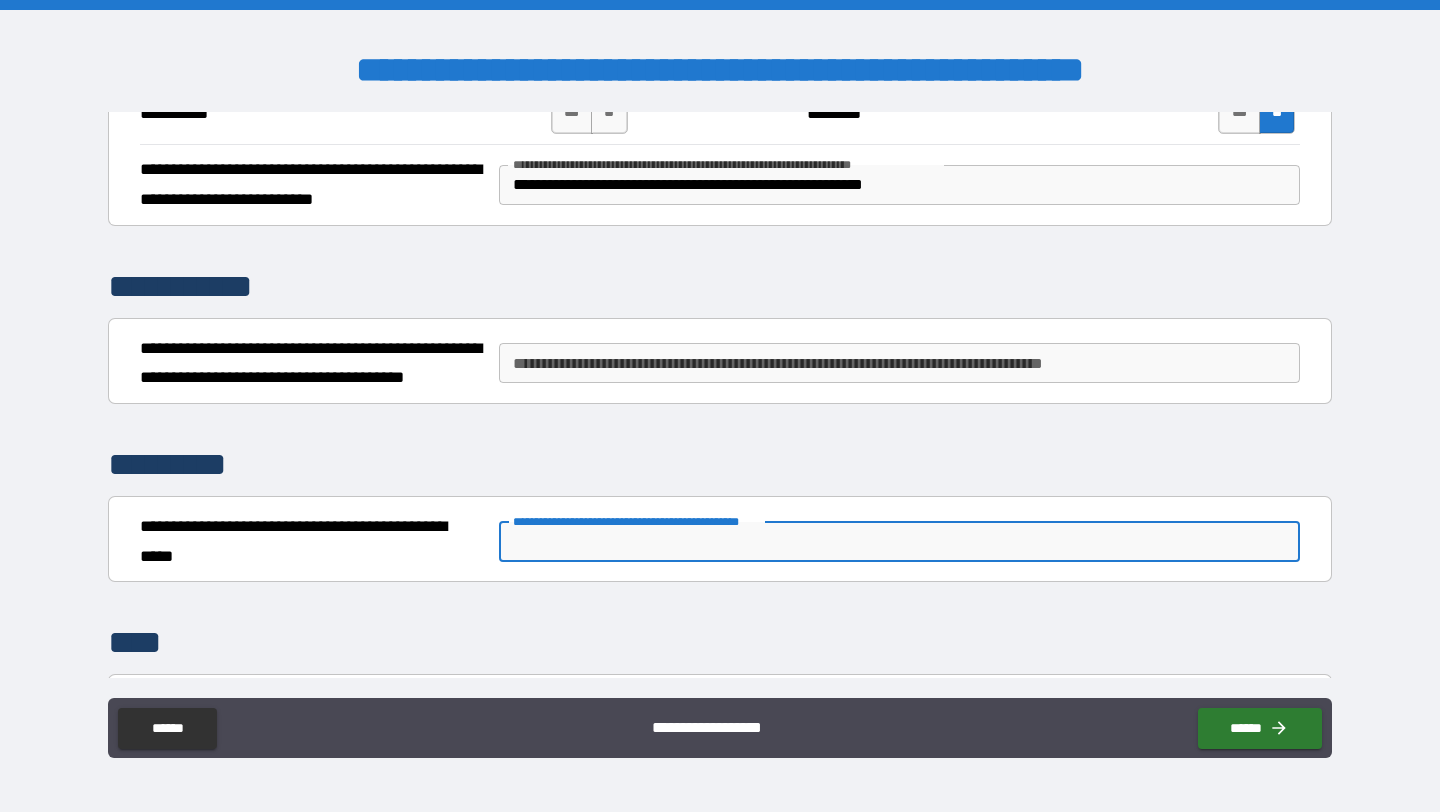 click on "**********" at bounding box center (899, 542) 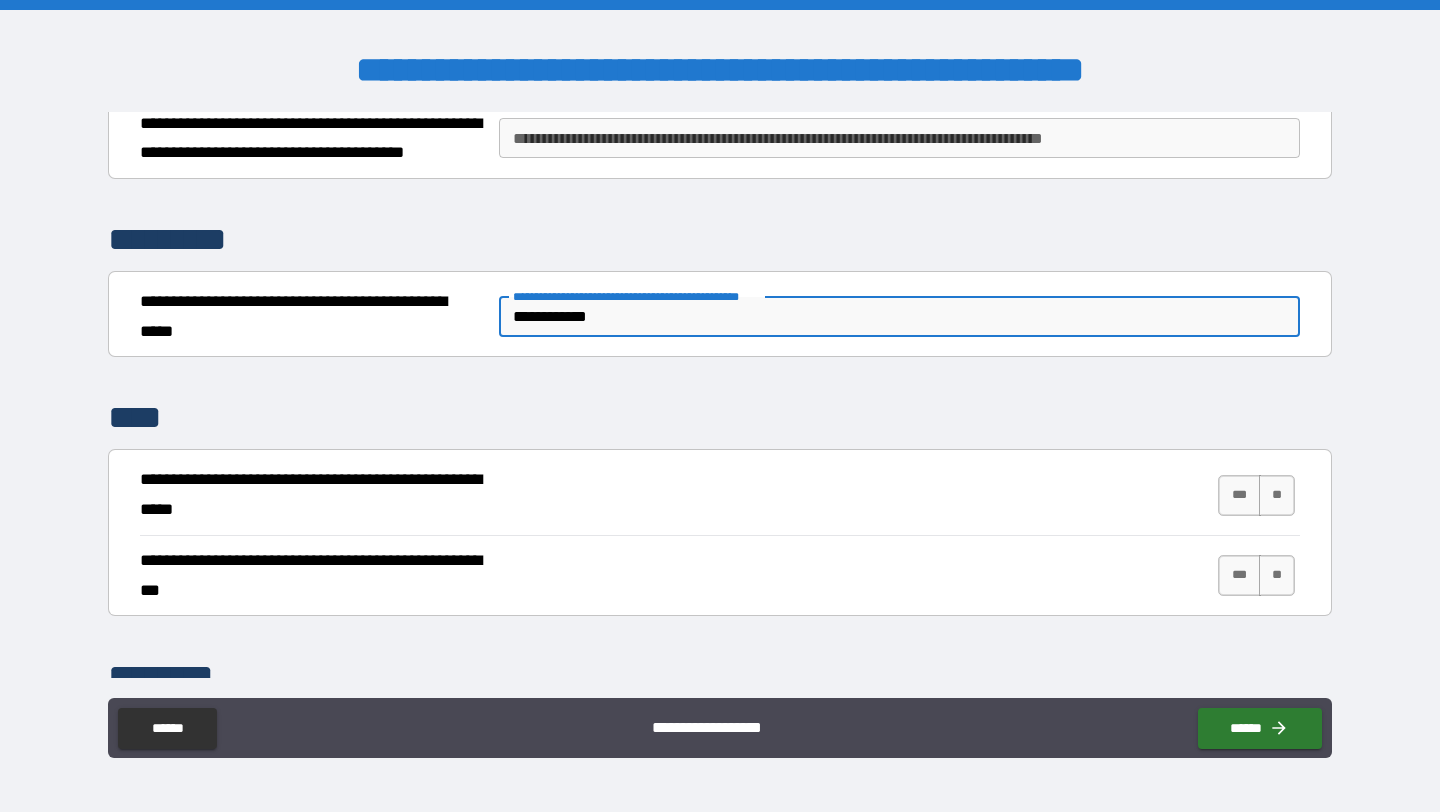 scroll, scrollTop: 2220, scrollLeft: 0, axis: vertical 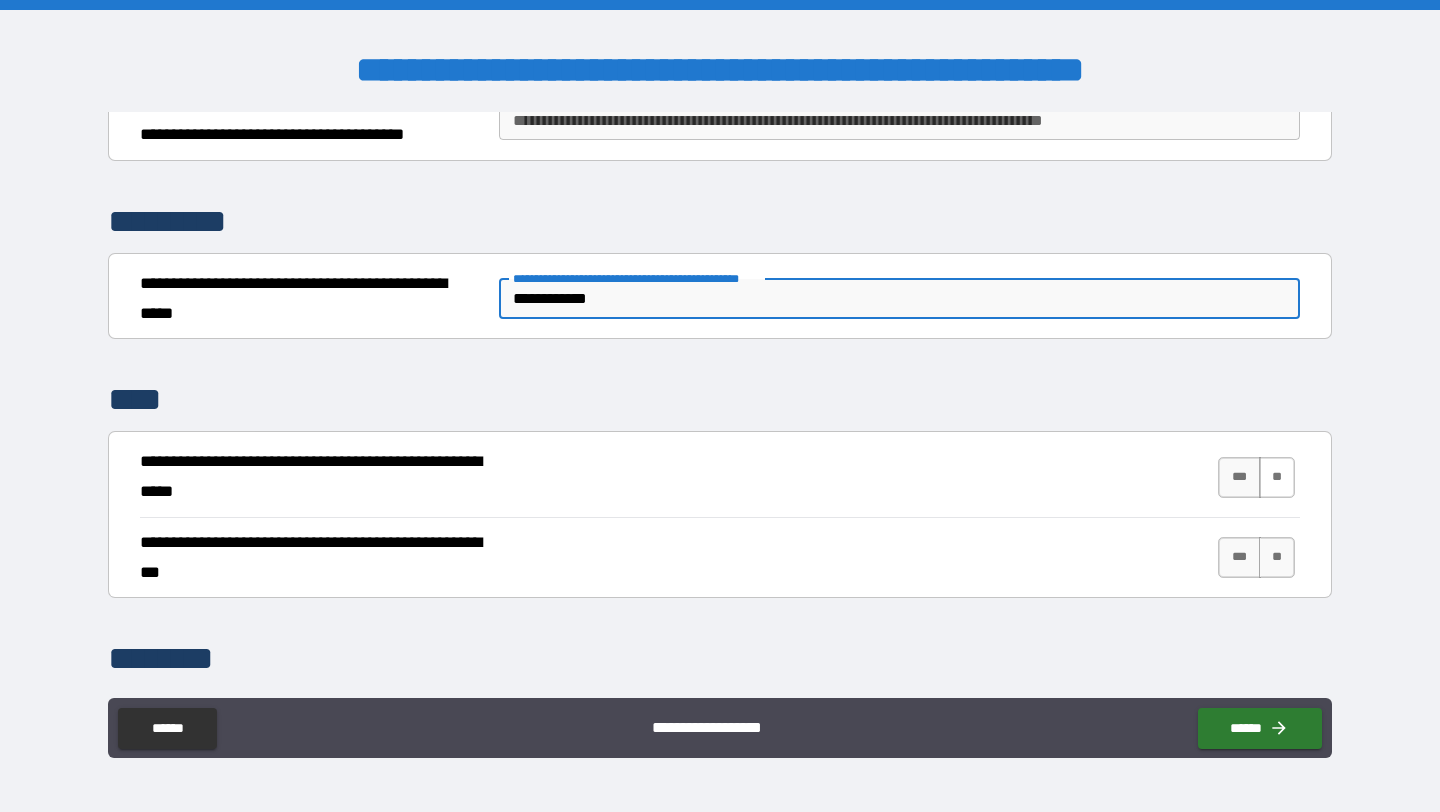 type on "**********" 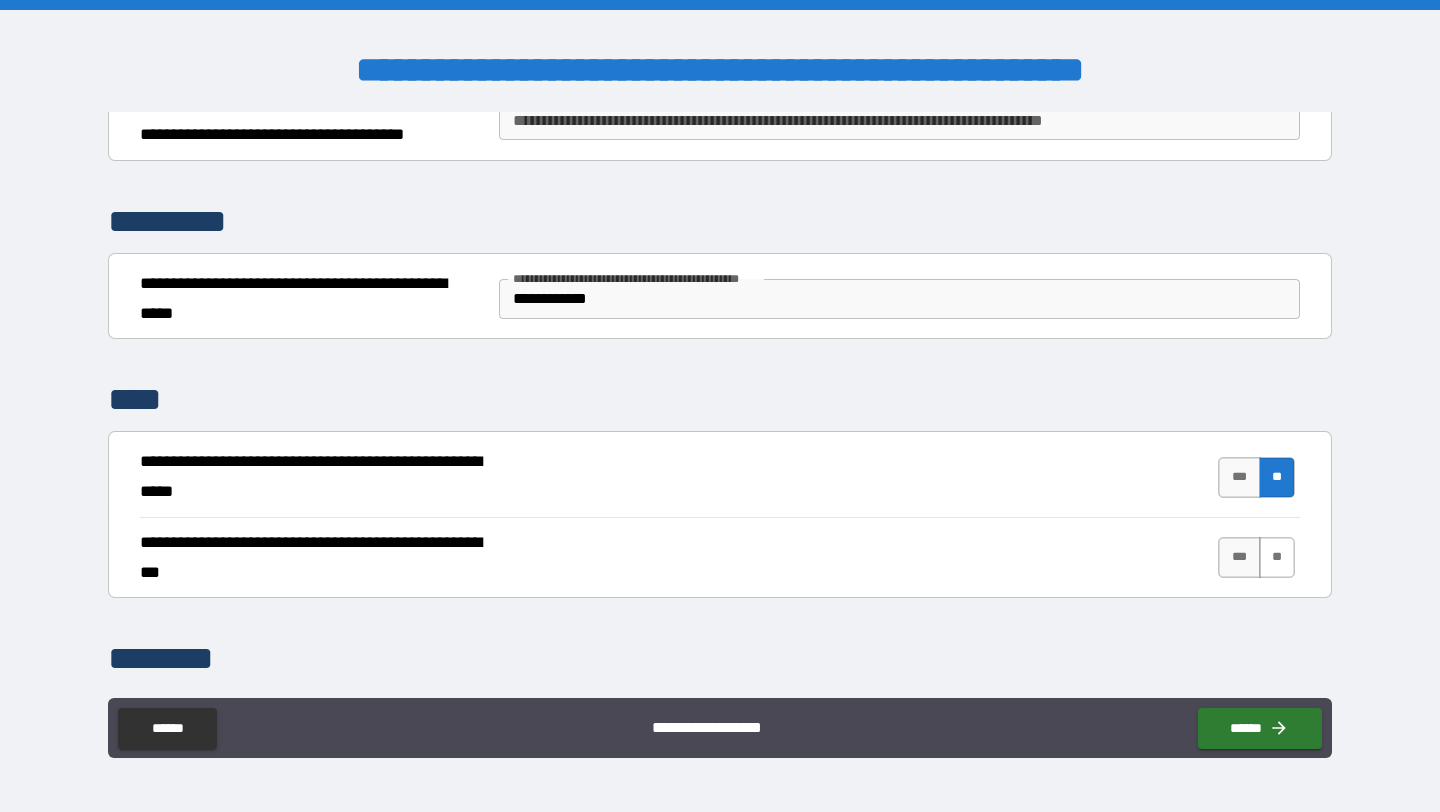 click on "**" at bounding box center [1277, 557] 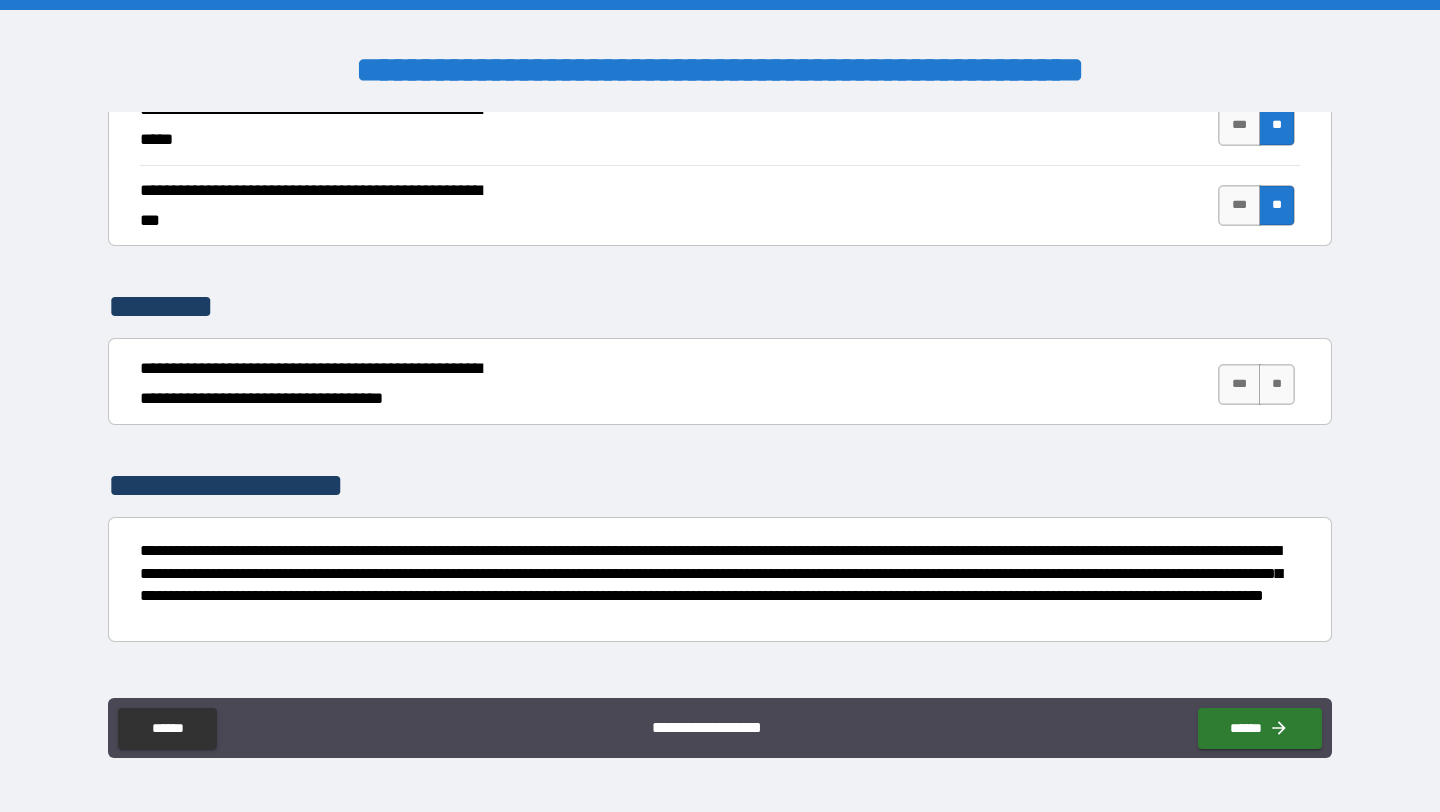 scroll, scrollTop: 2573, scrollLeft: 0, axis: vertical 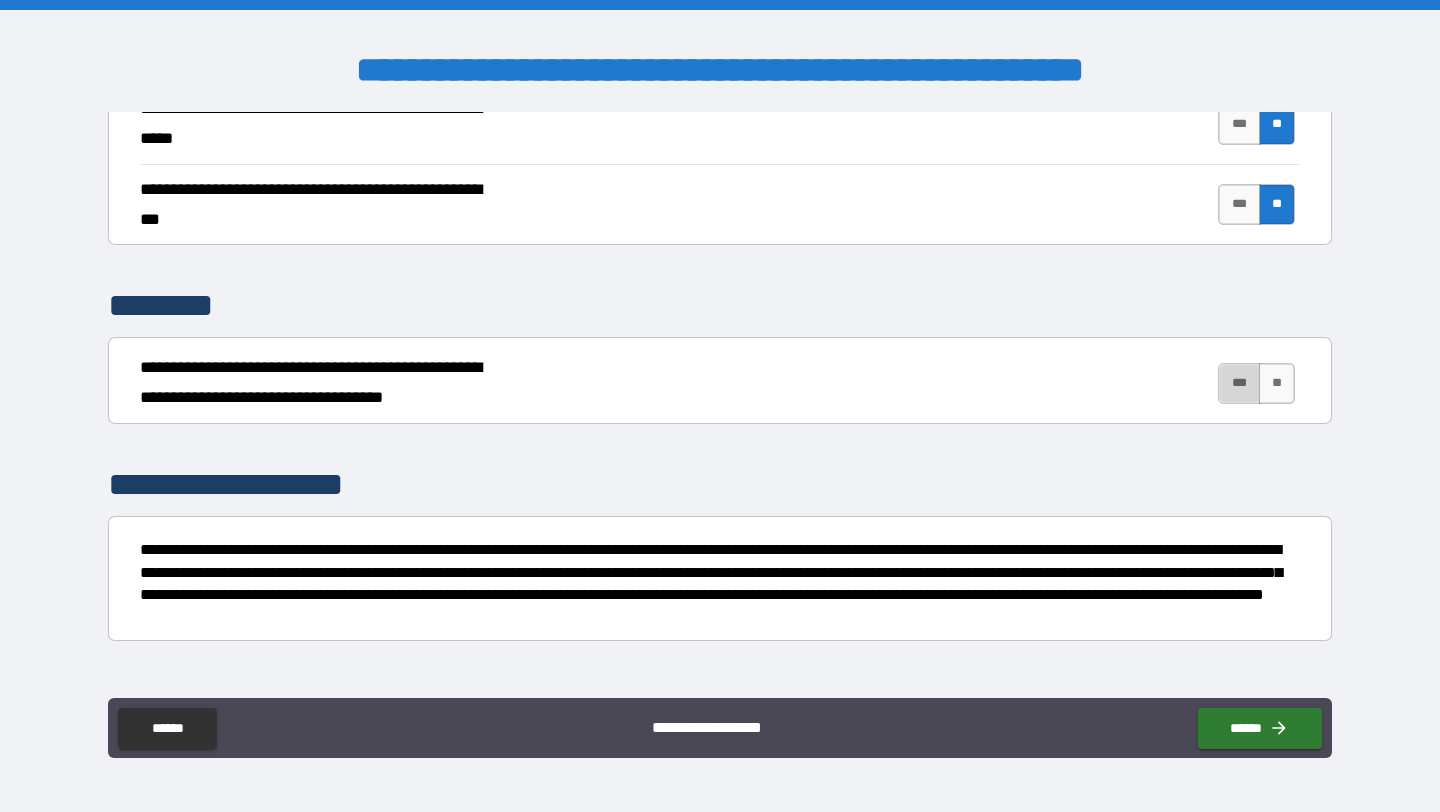 click on "***" at bounding box center (1239, 383) 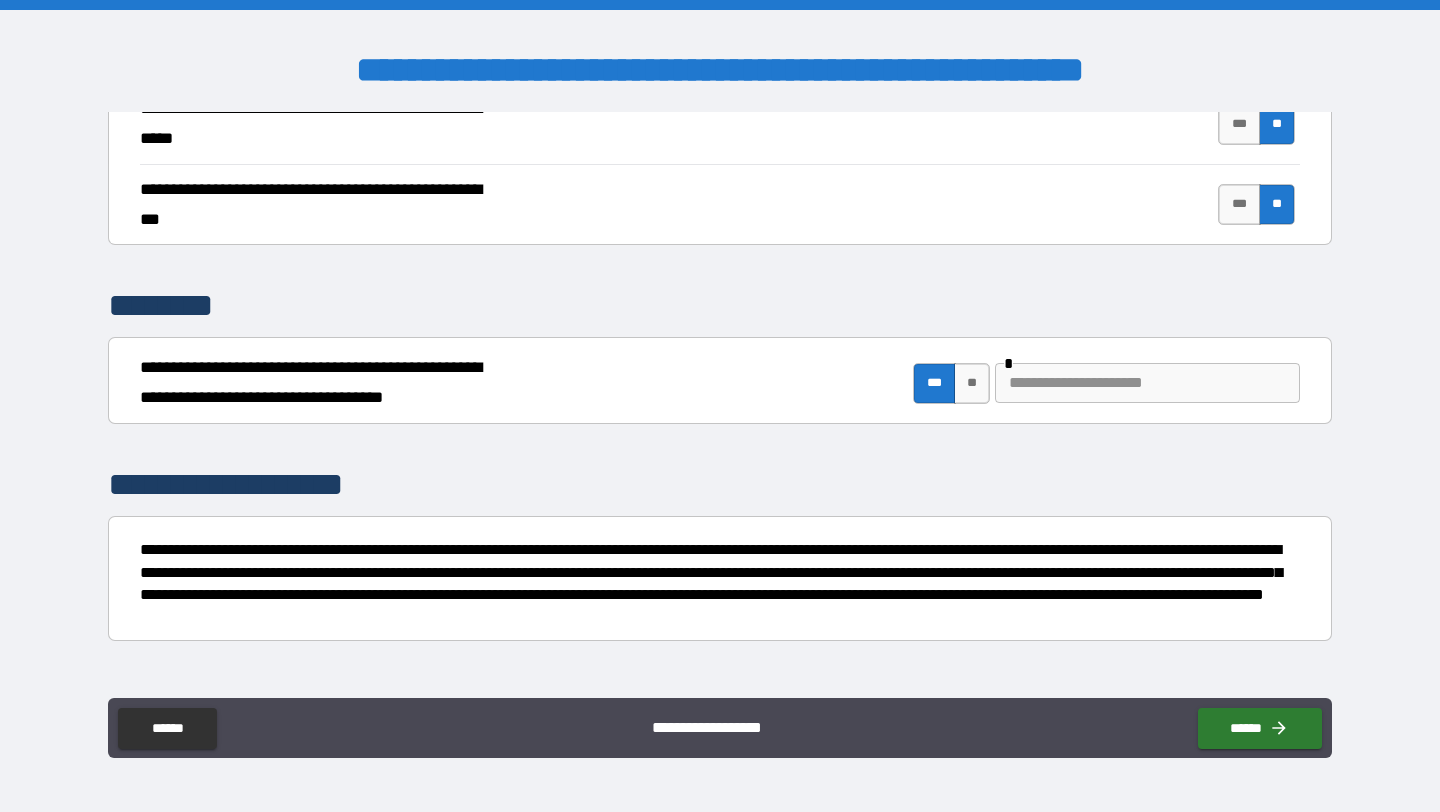 click at bounding box center [1147, 383] 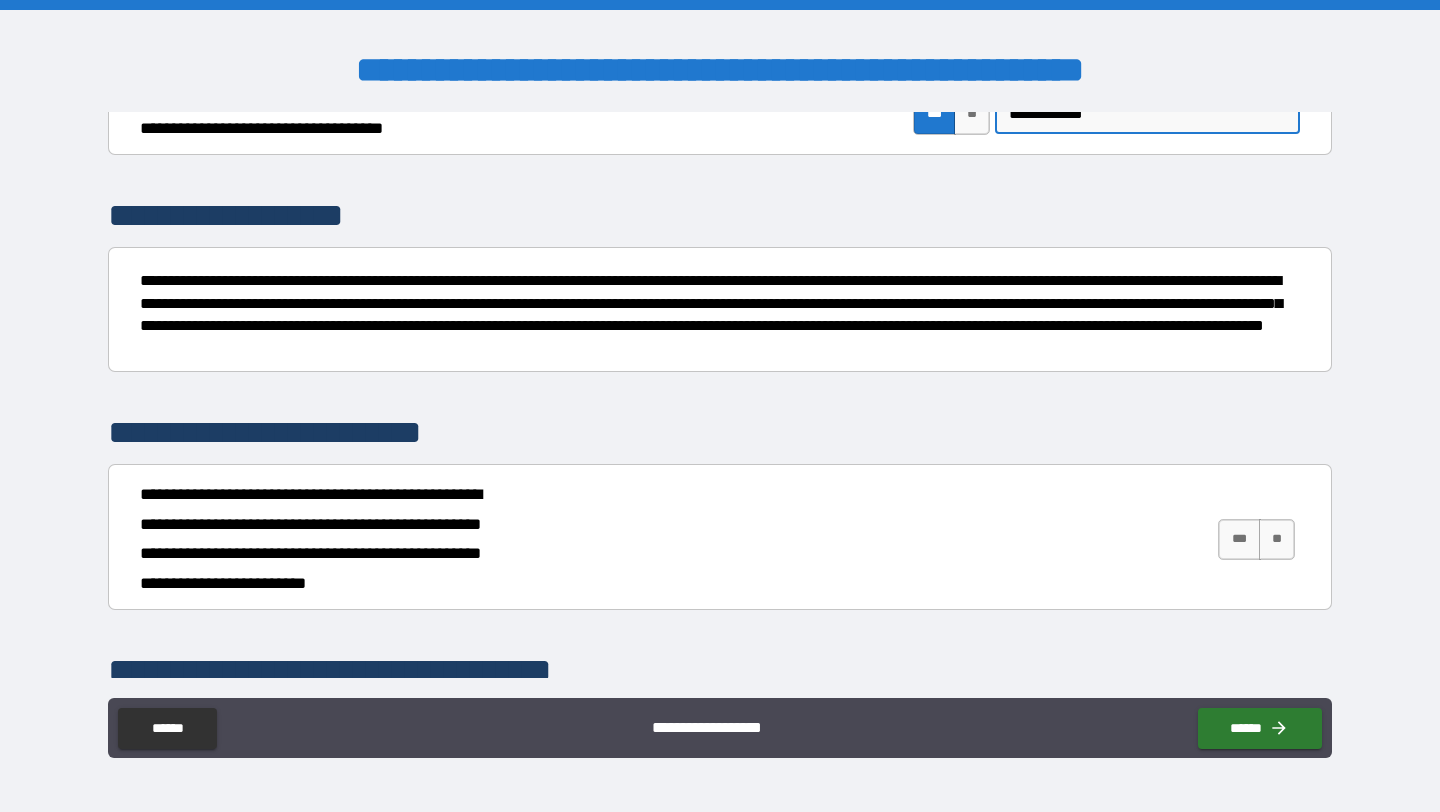 scroll, scrollTop: 2845, scrollLeft: 0, axis: vertical 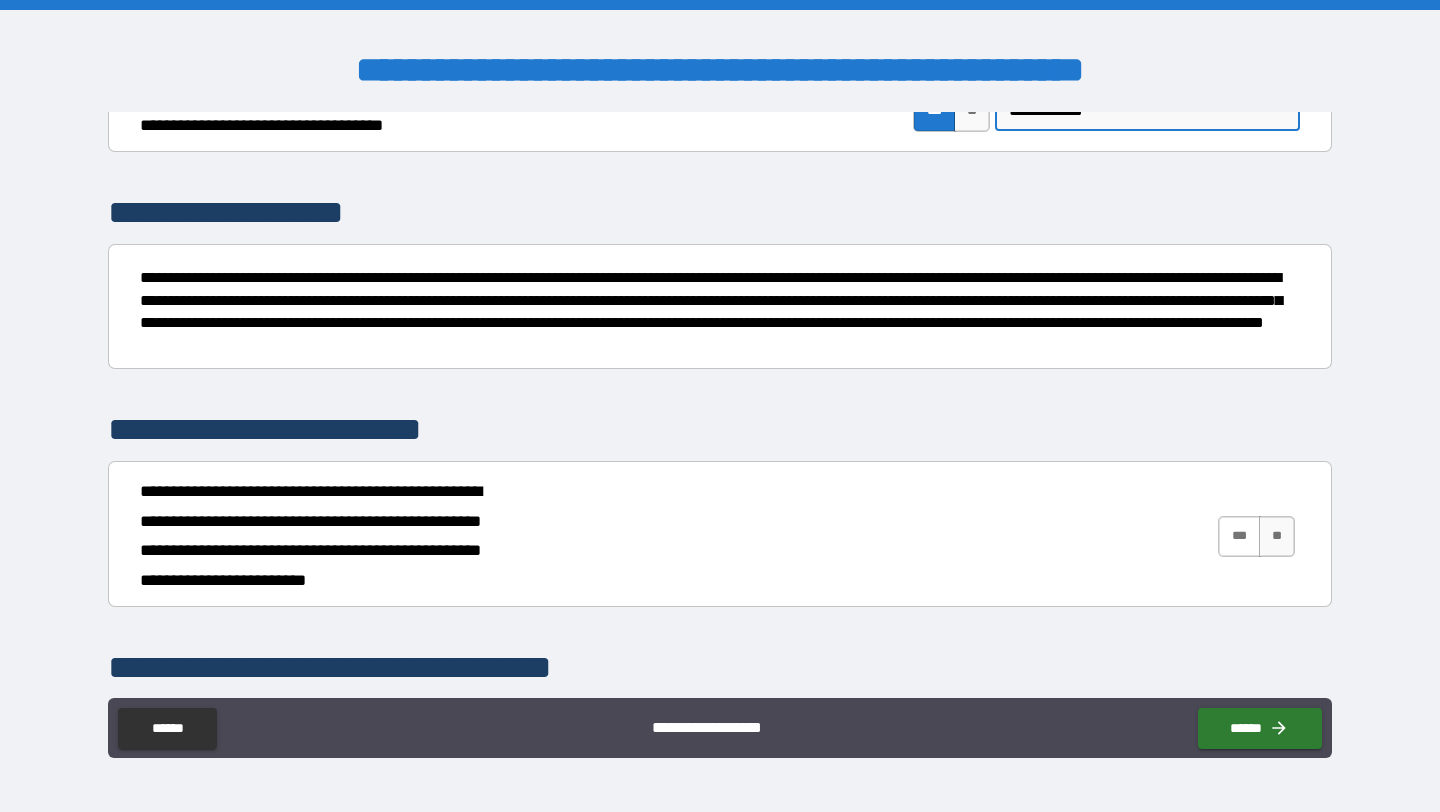type on "**********" 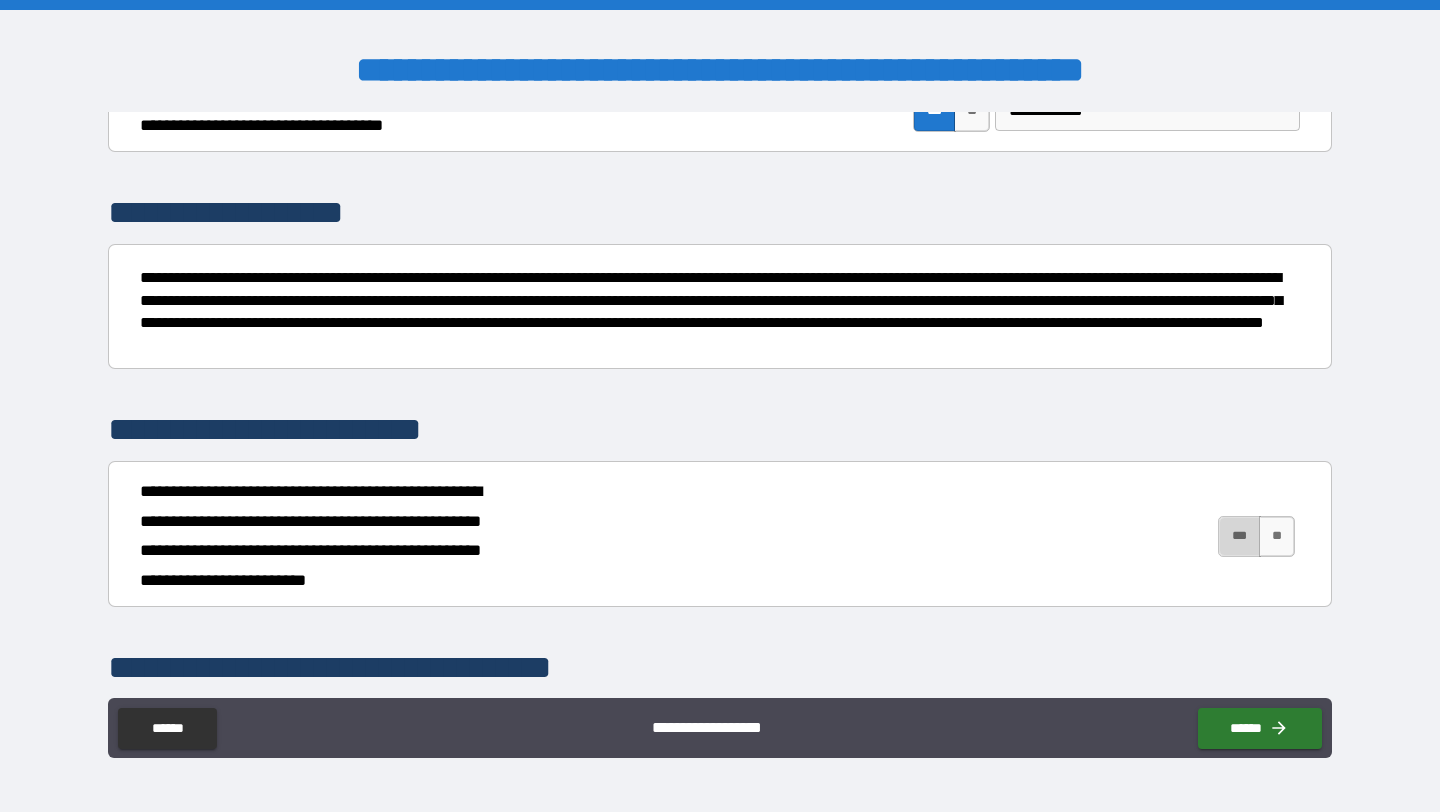 click on "***" at bounding box center [1239, 536] 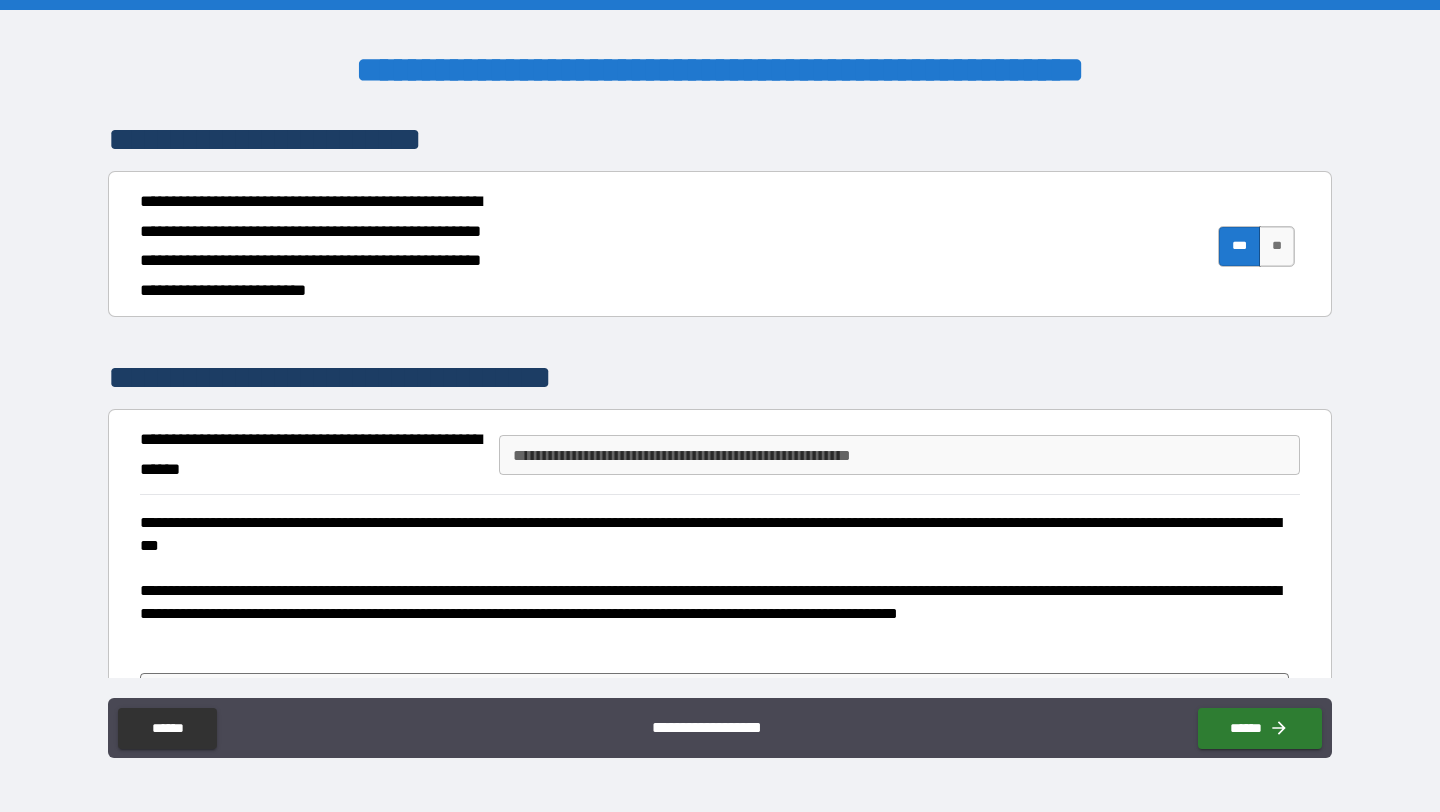 scroll, scrollTop: 3142, scrollLeft: 0, axis: vertical 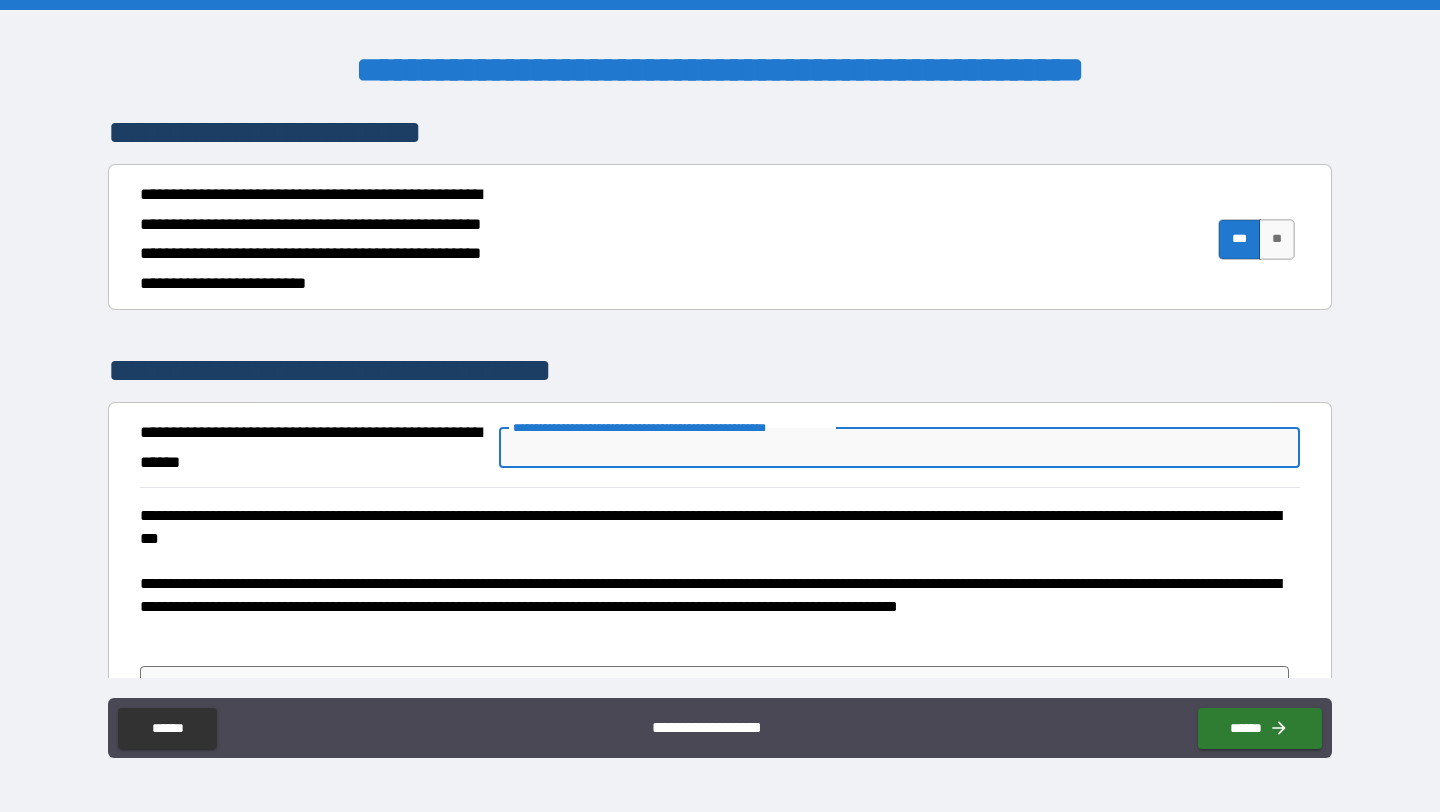 click on "**********" at bounding box center (899, 448) 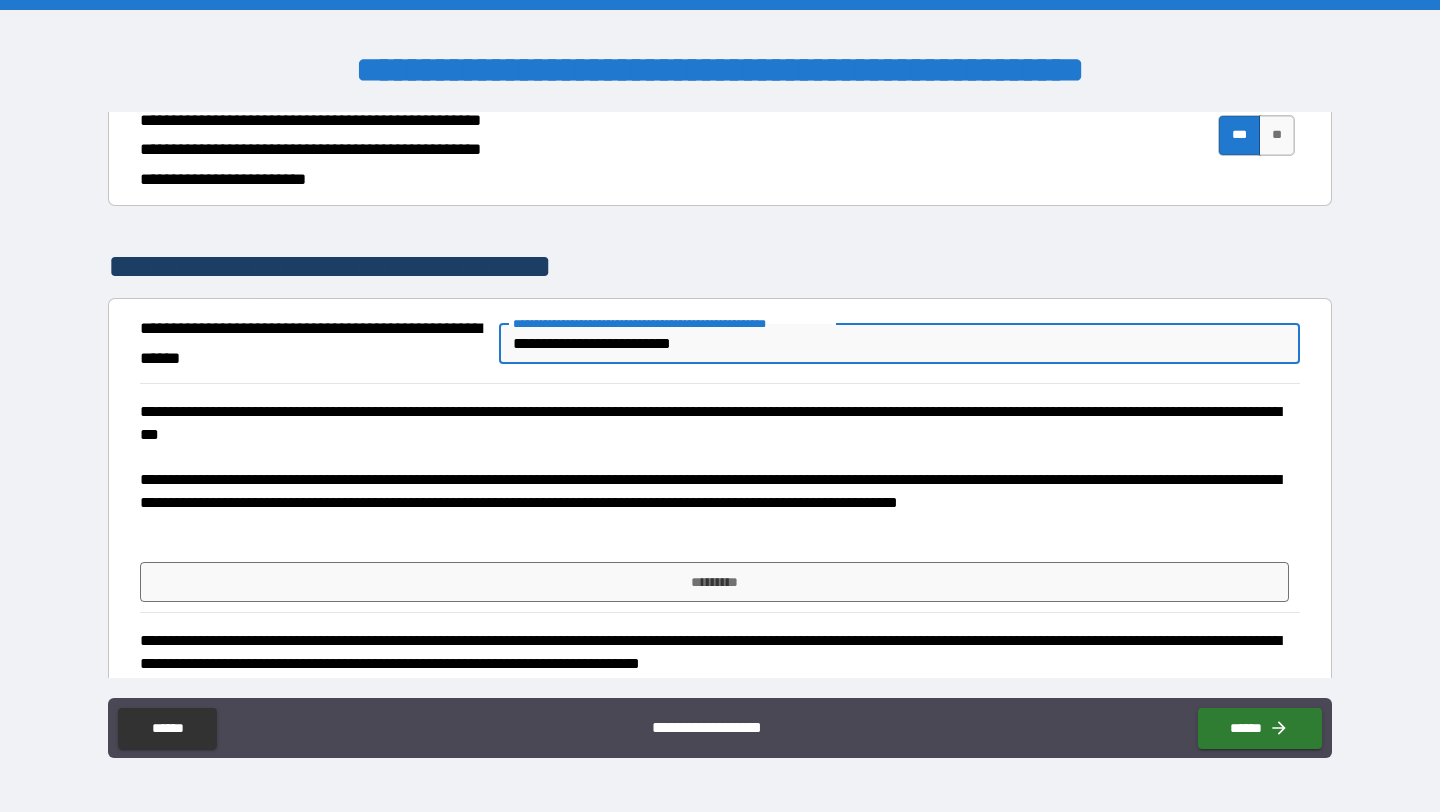 scroll, scrollTop: 3254, scrollLeft: 0, axis: vertical 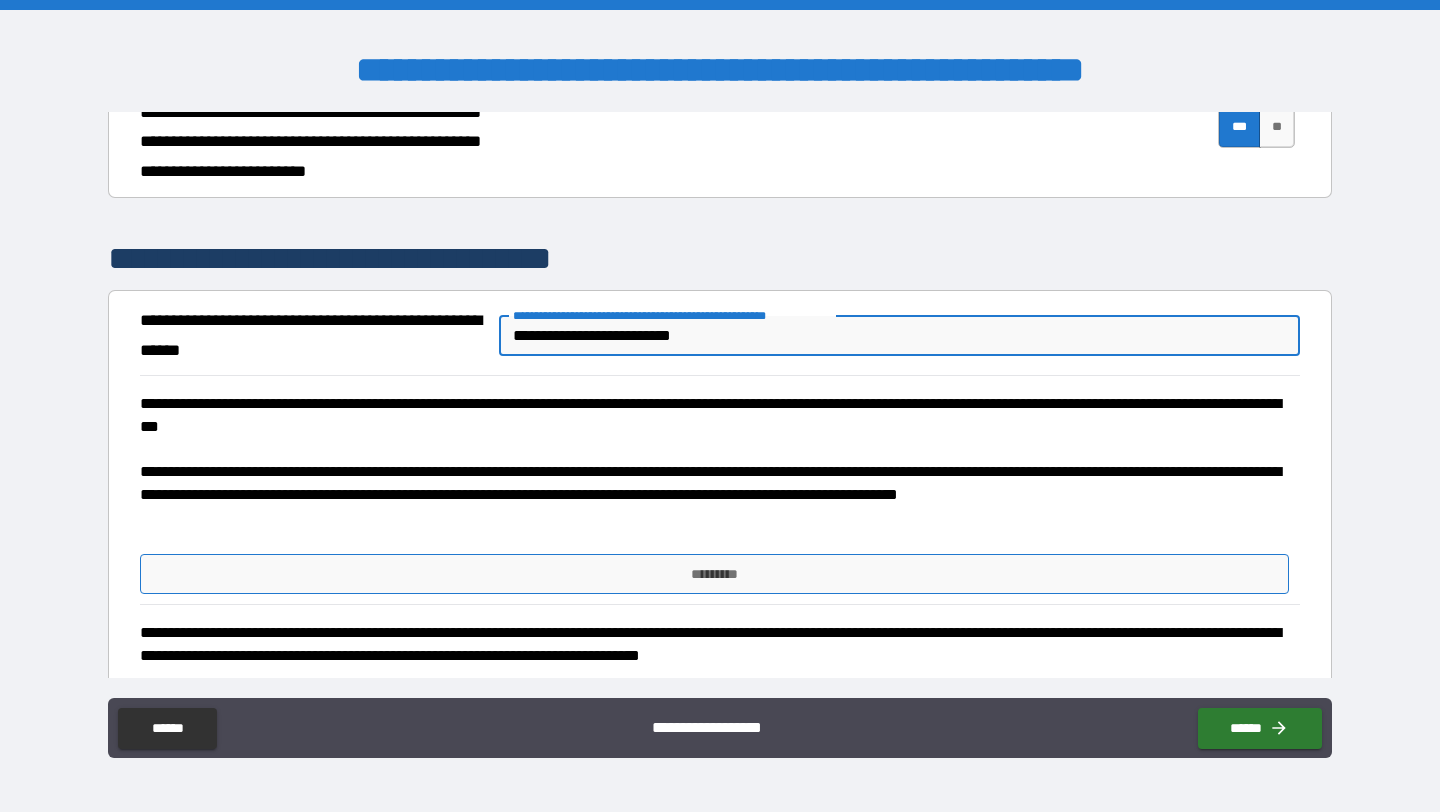 type on "**********" 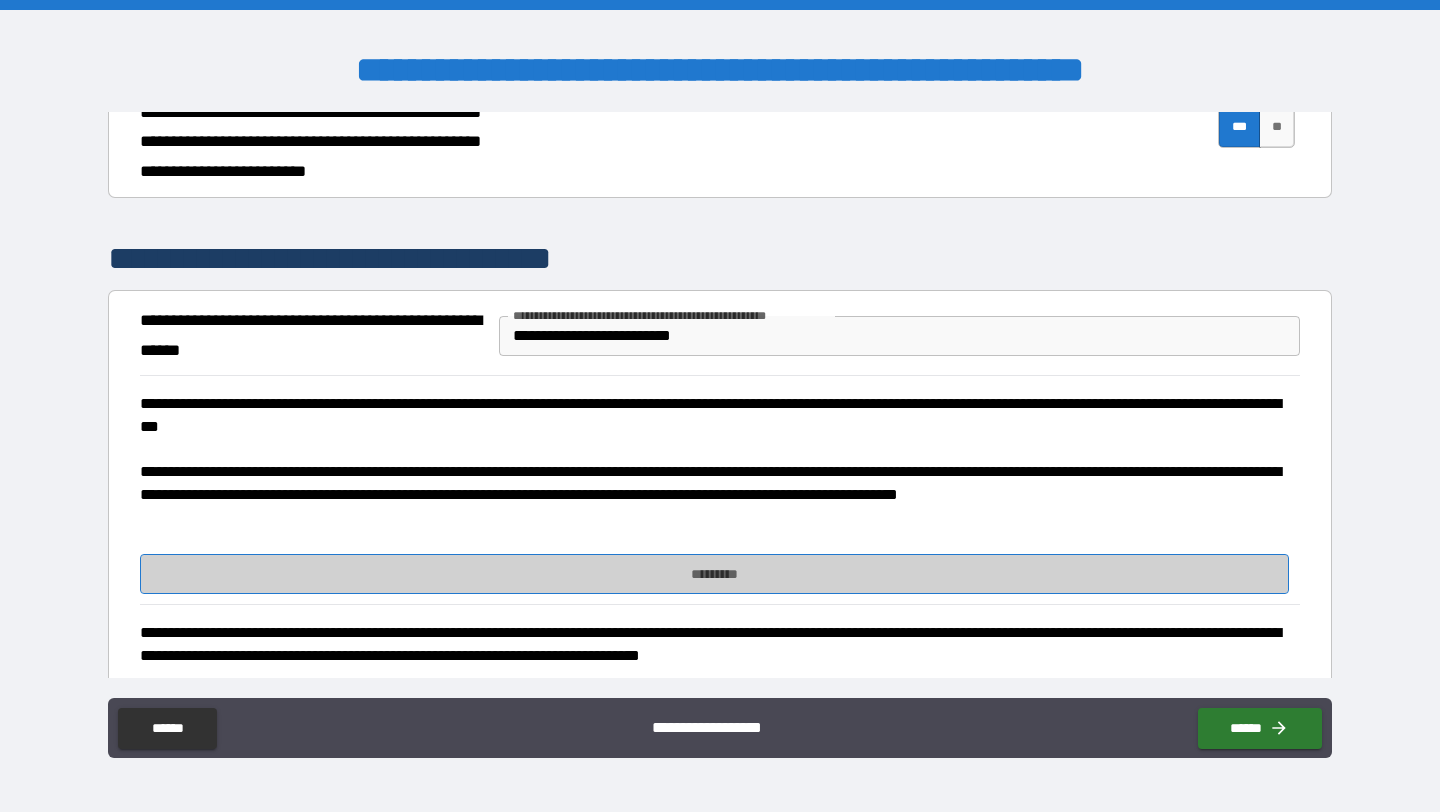 click on "*********" at bounding box center [714, 574] 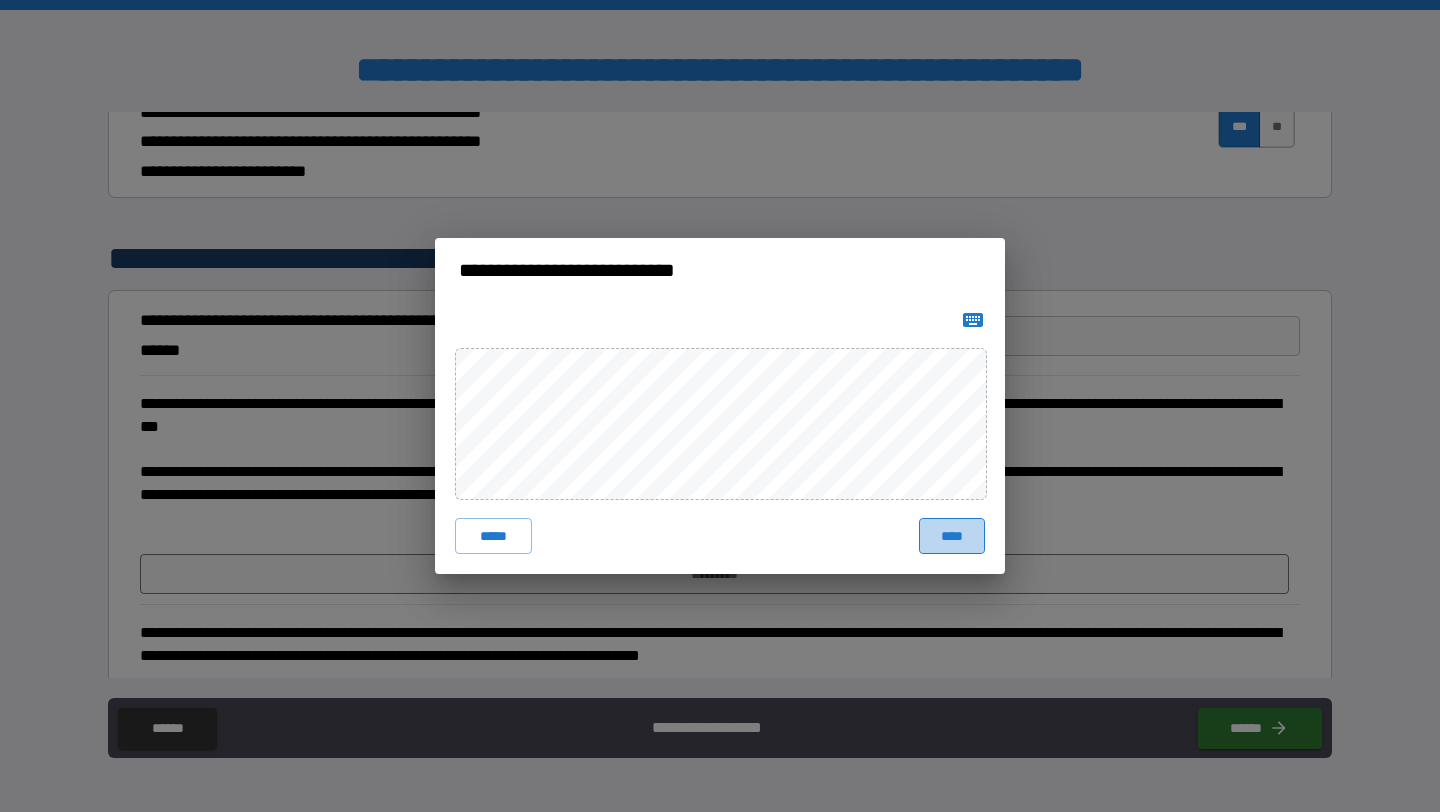 click on "****" at bounding box center (952, 536) 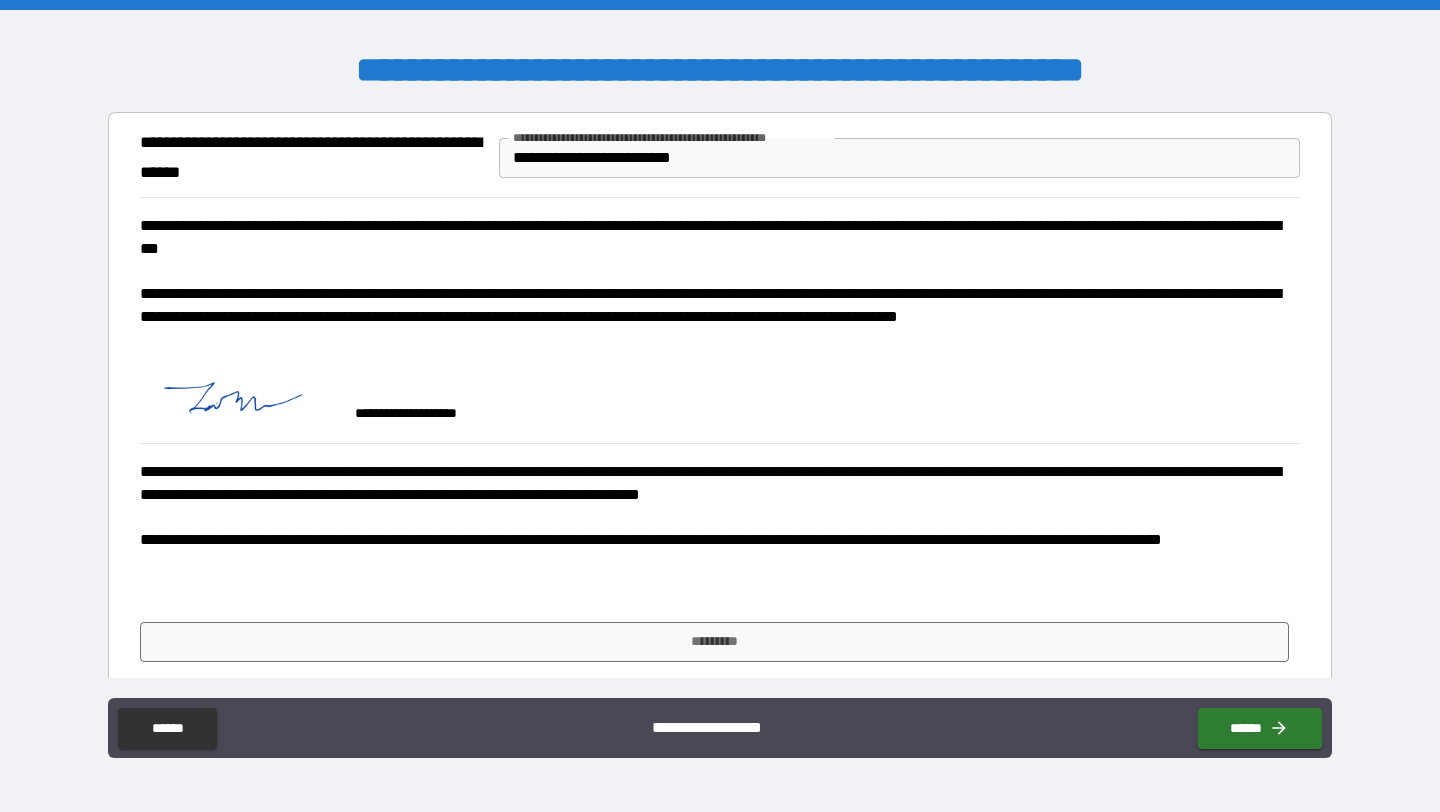 scroll, scrollTop: 3446, scrollLeft: 0, axis: vertical 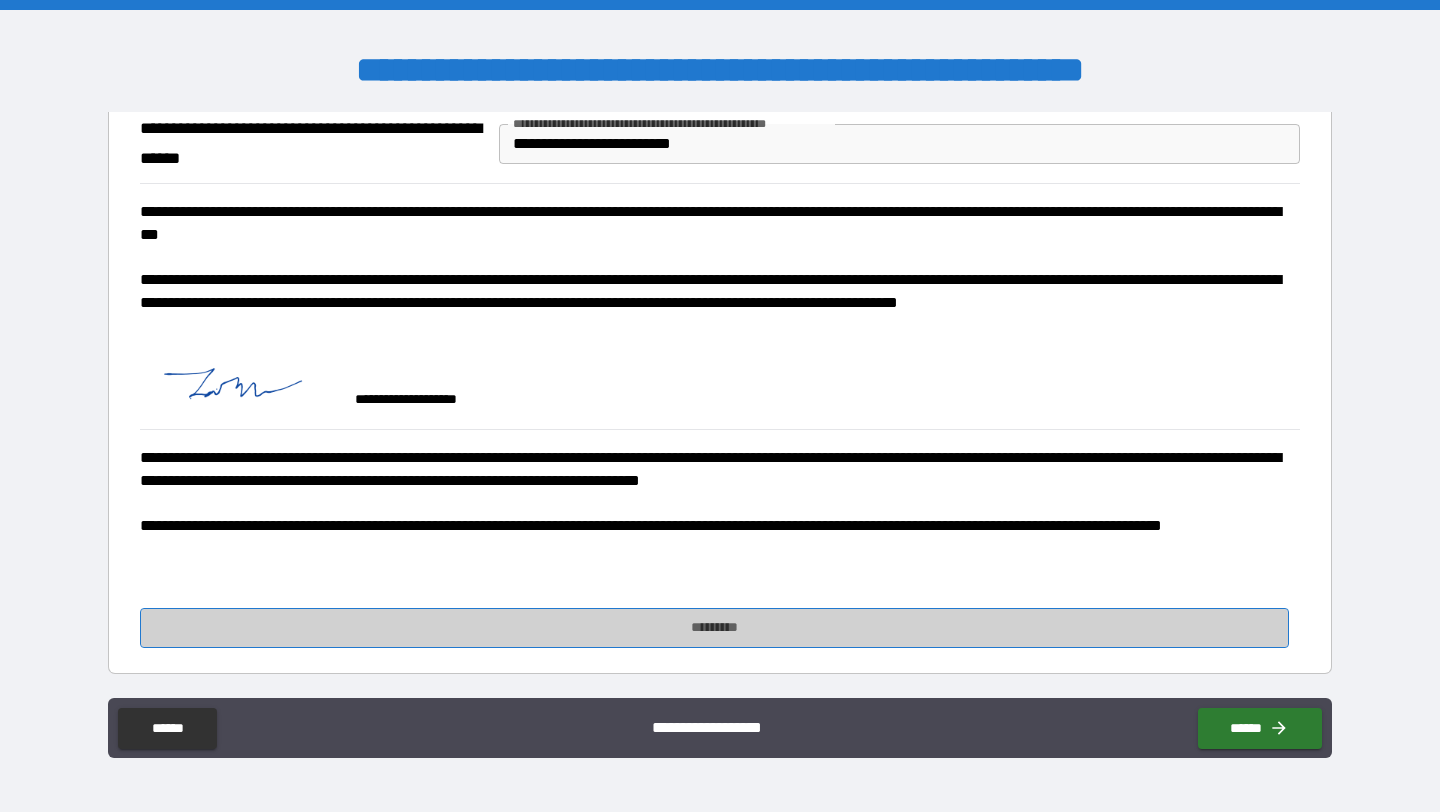 click on "*********" at bounding box center [714, 628] 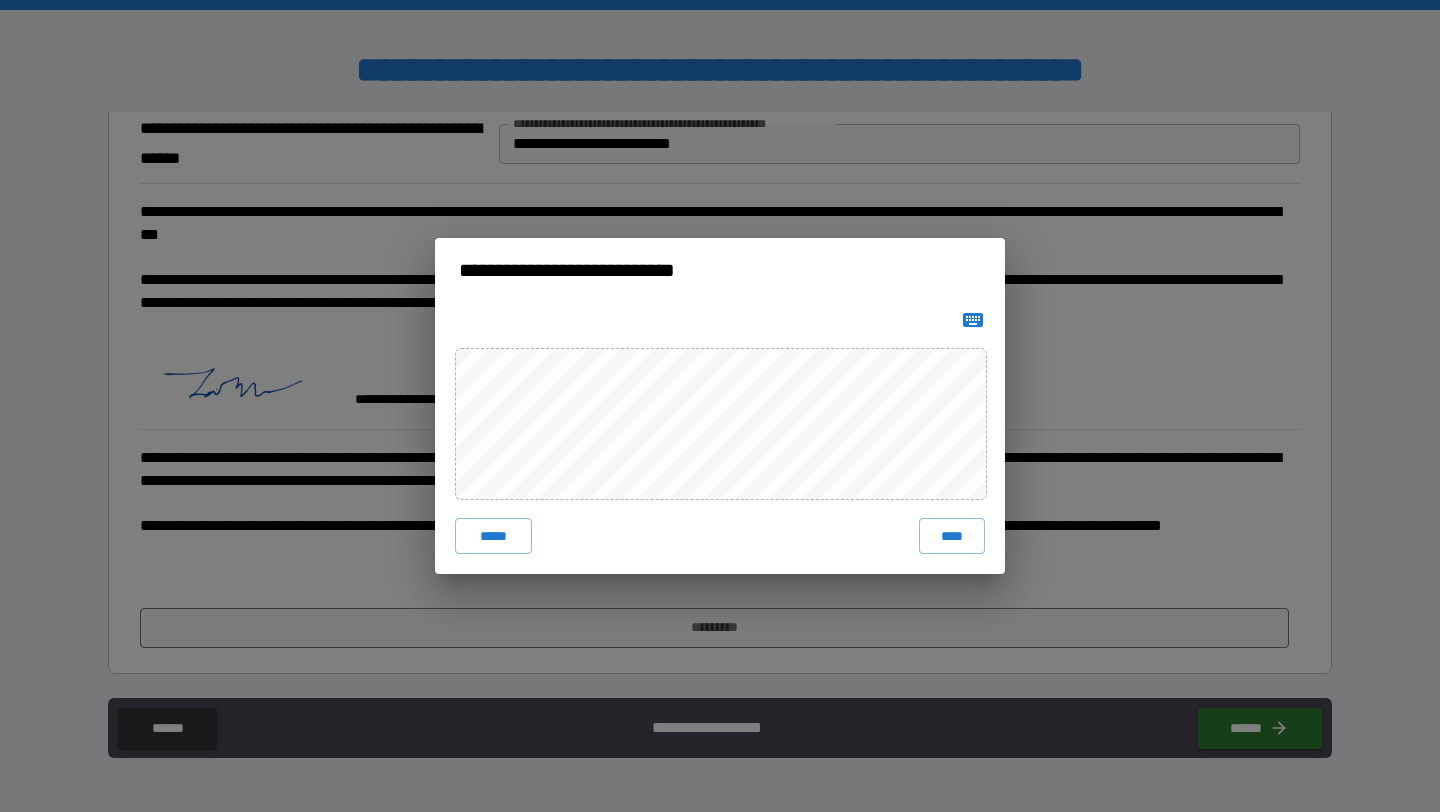 click on "**********" at bounding box center (720, 406) 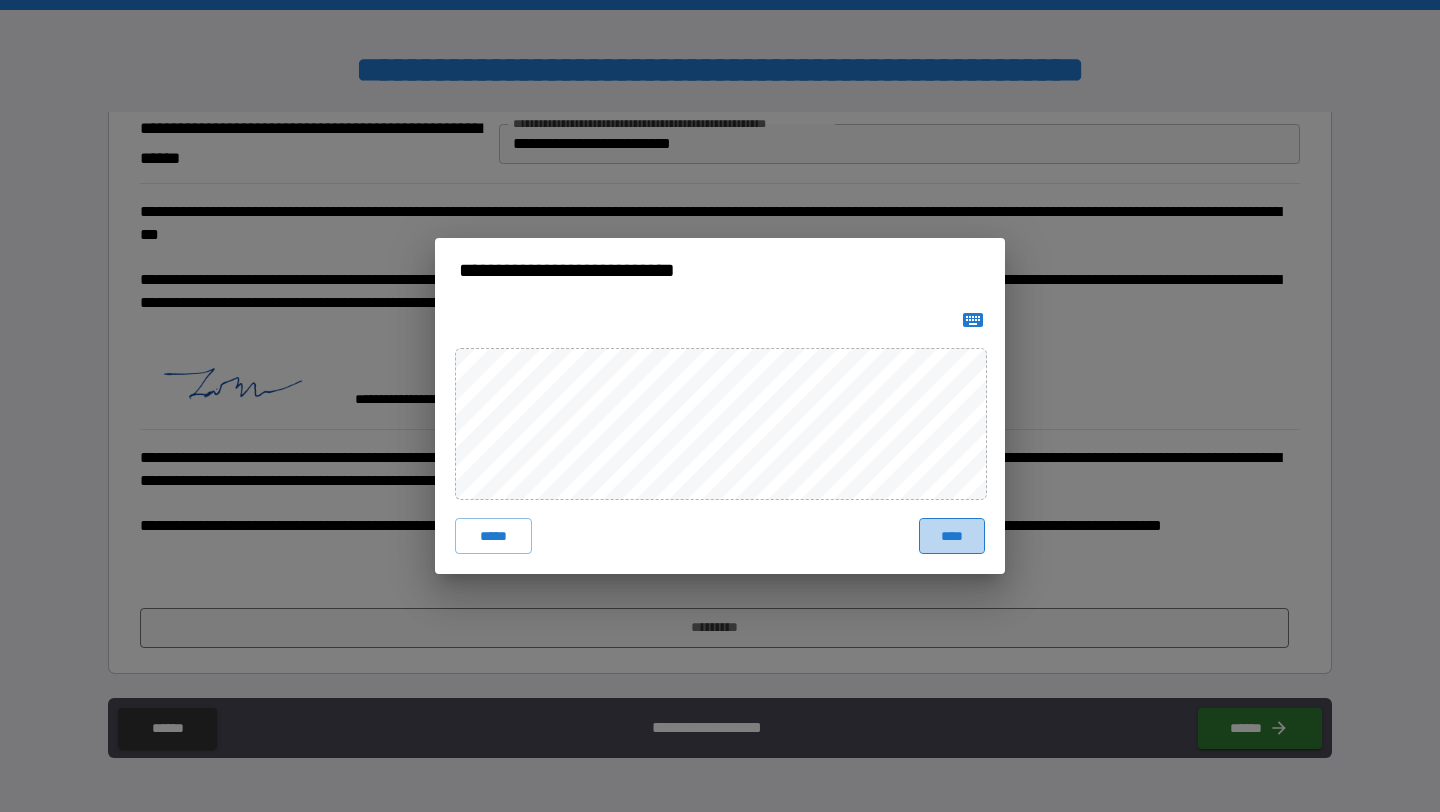 click on "****" at bounding box center (952, 536) 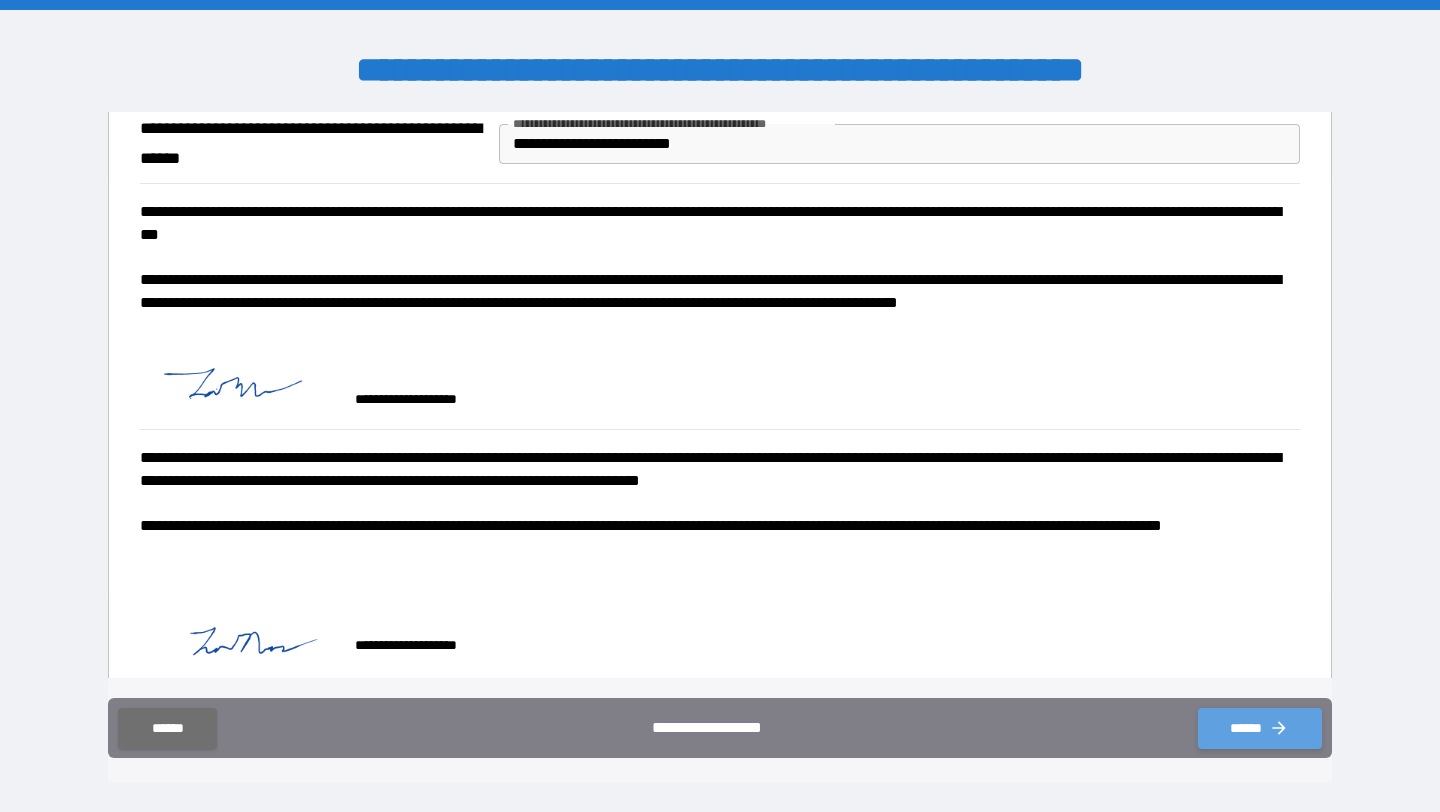 click on "******" at bounding box center (1260, 728) 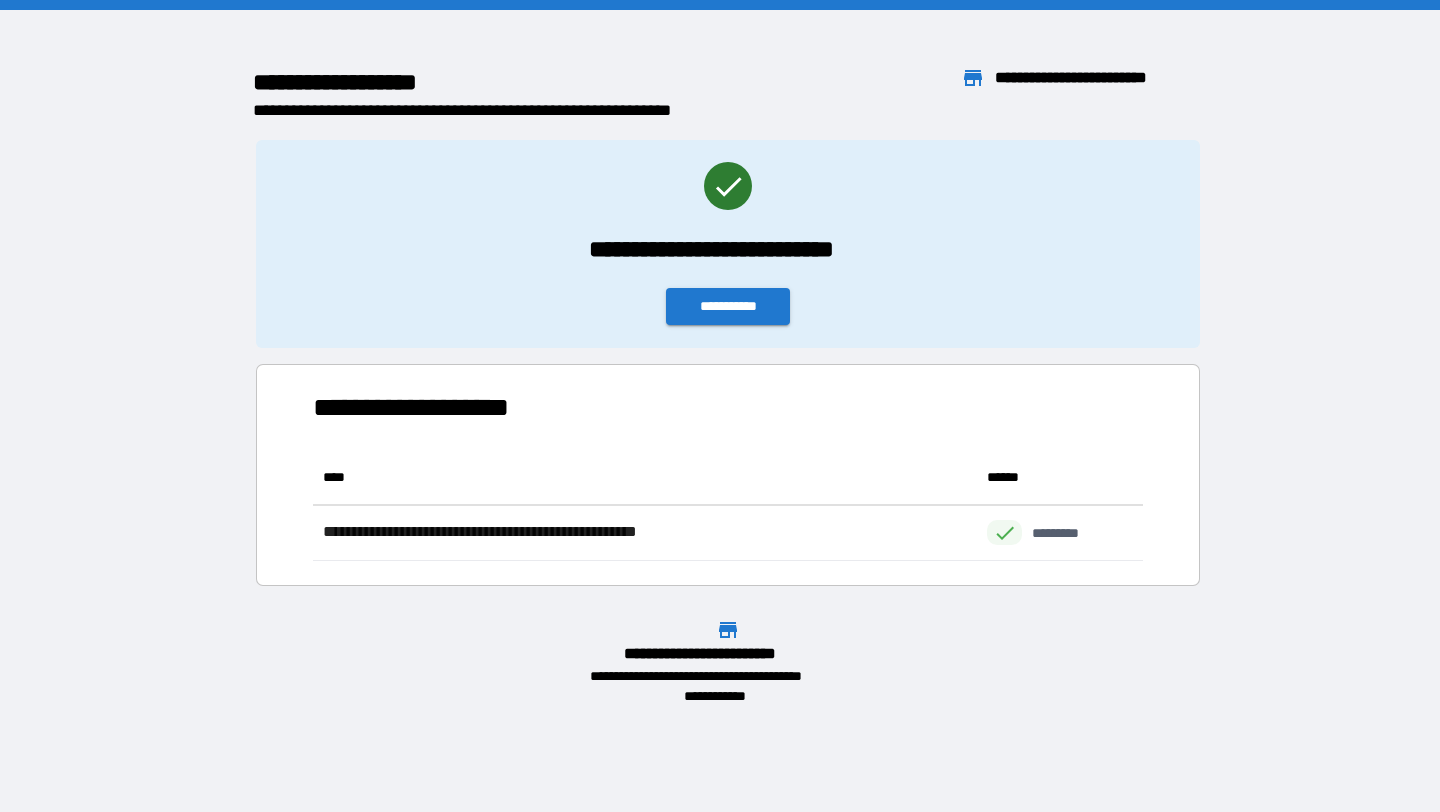 scroll, scrollTop: 1, scrollLeft: 1, axis: both 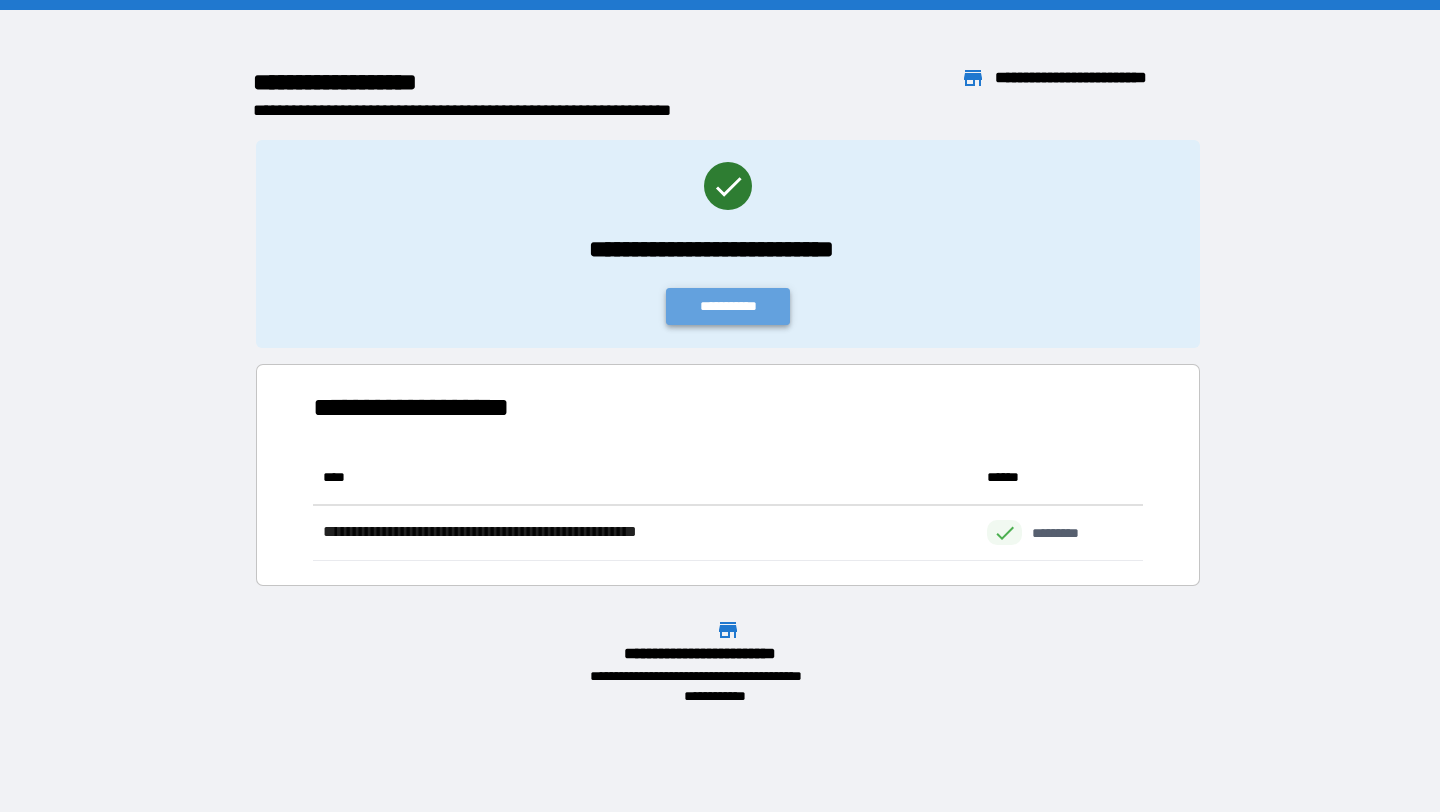 click on "**********" at bounding box center (728, 306) 